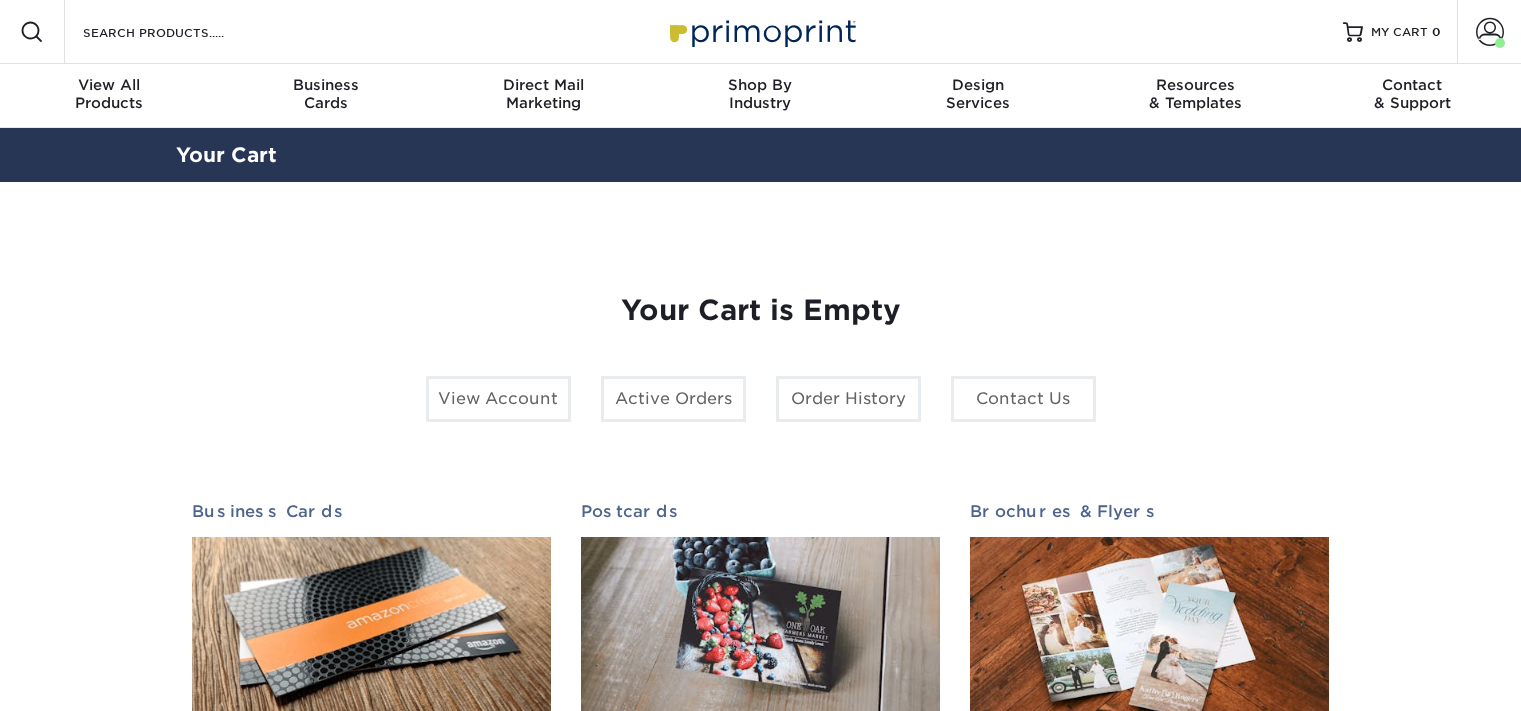 scroll, scrollTop: 0, scrollLeft: 0, axis: both 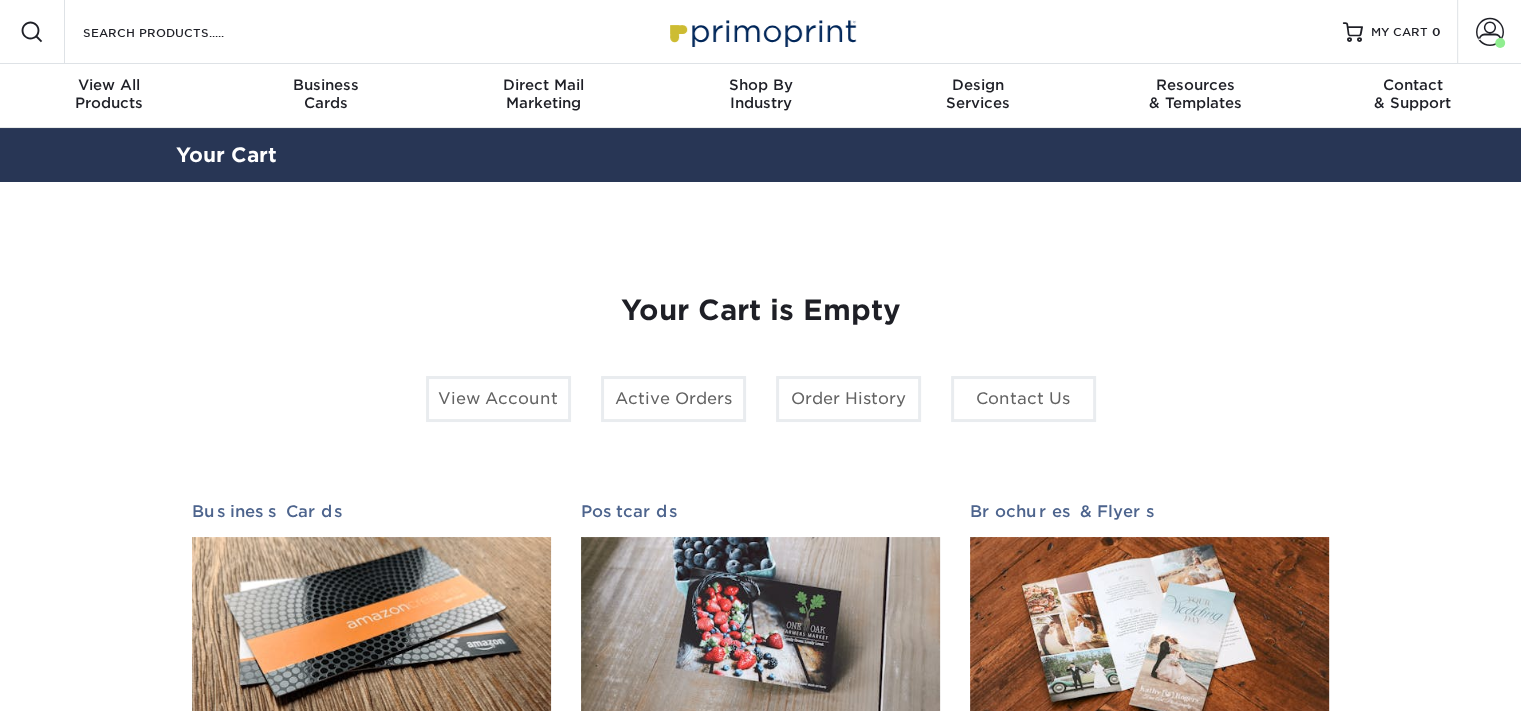 click on "Resources Menu
Search Products
Account
Welcome,   Dore
Account Dashboard
Active Orders
Order History
Logout
MY CART   0" at bounding box center (760, 32) 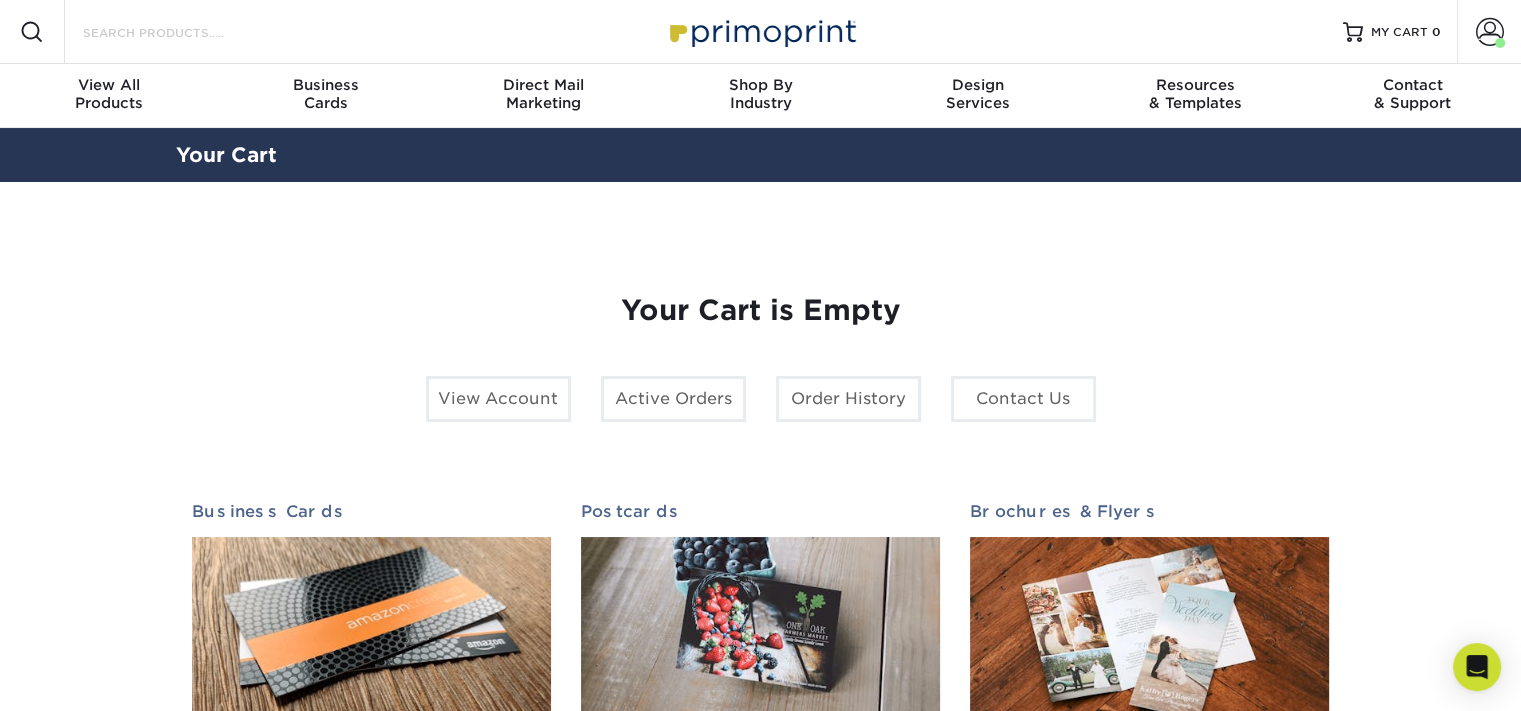 click on "Search Products" at bounding box center [178, 32] 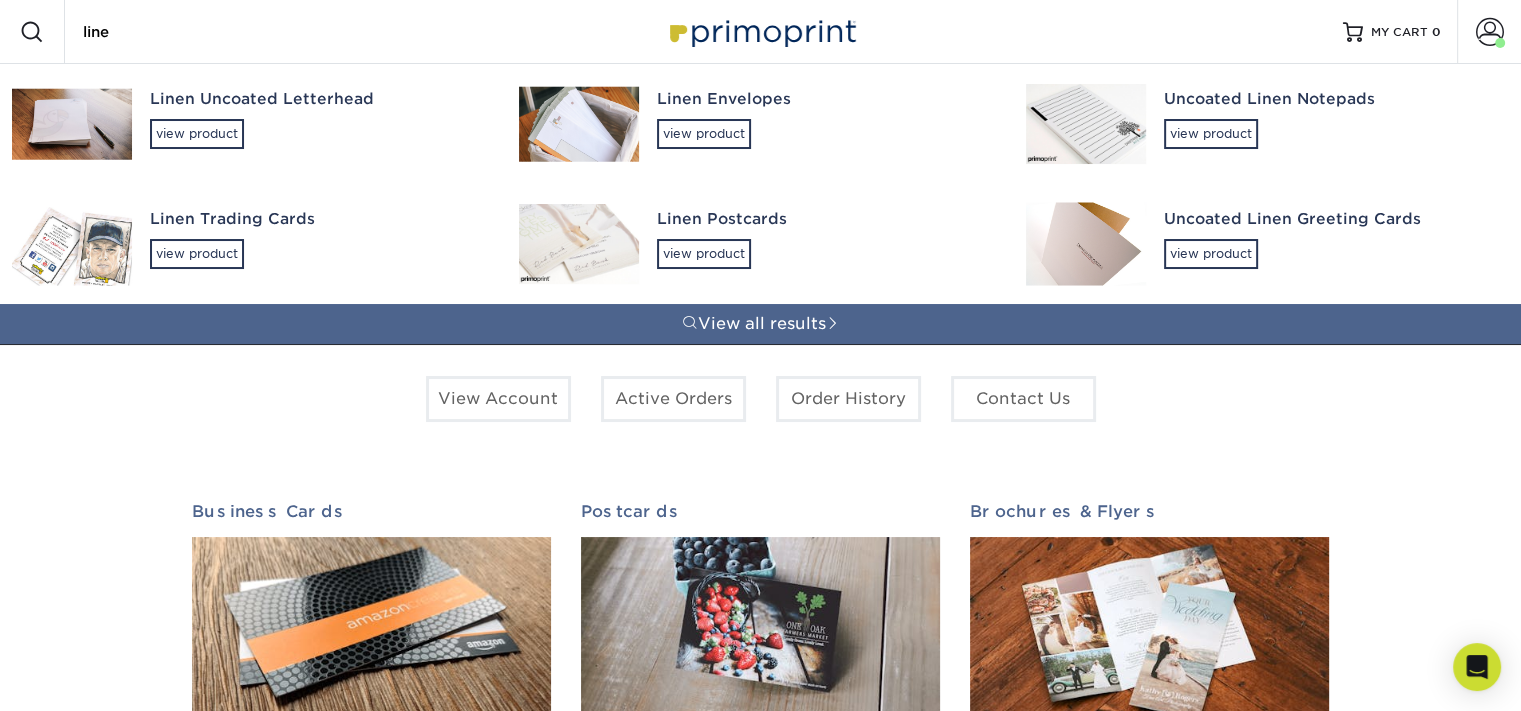 type on "linen" 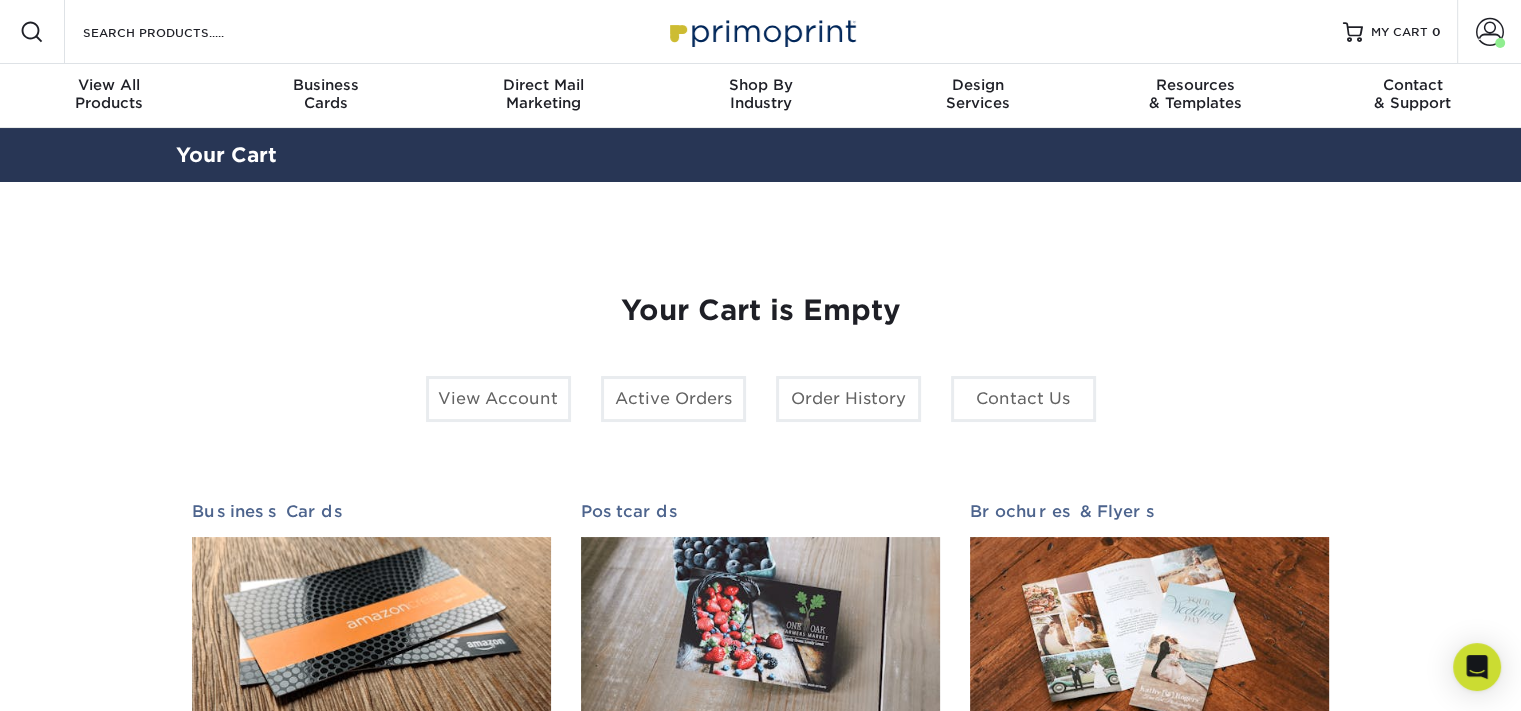 click on "Resources Menu
Search Products
Account
Welcome,   Dore
Account Dashboard
Active Orders
Order History
Logout
MY CART   0" at bounding box center [760, 32] 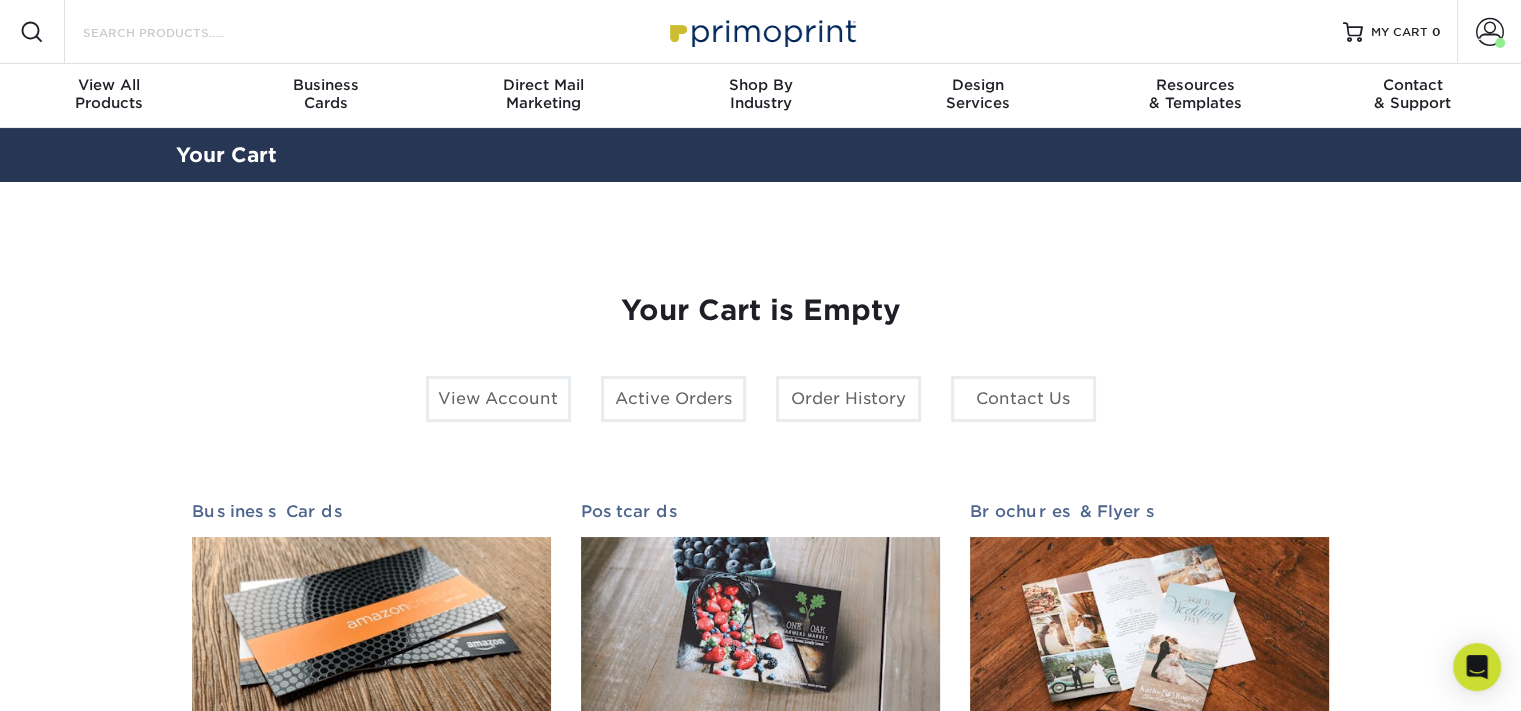 click on "Search Products" at bounding box center (178, 32) 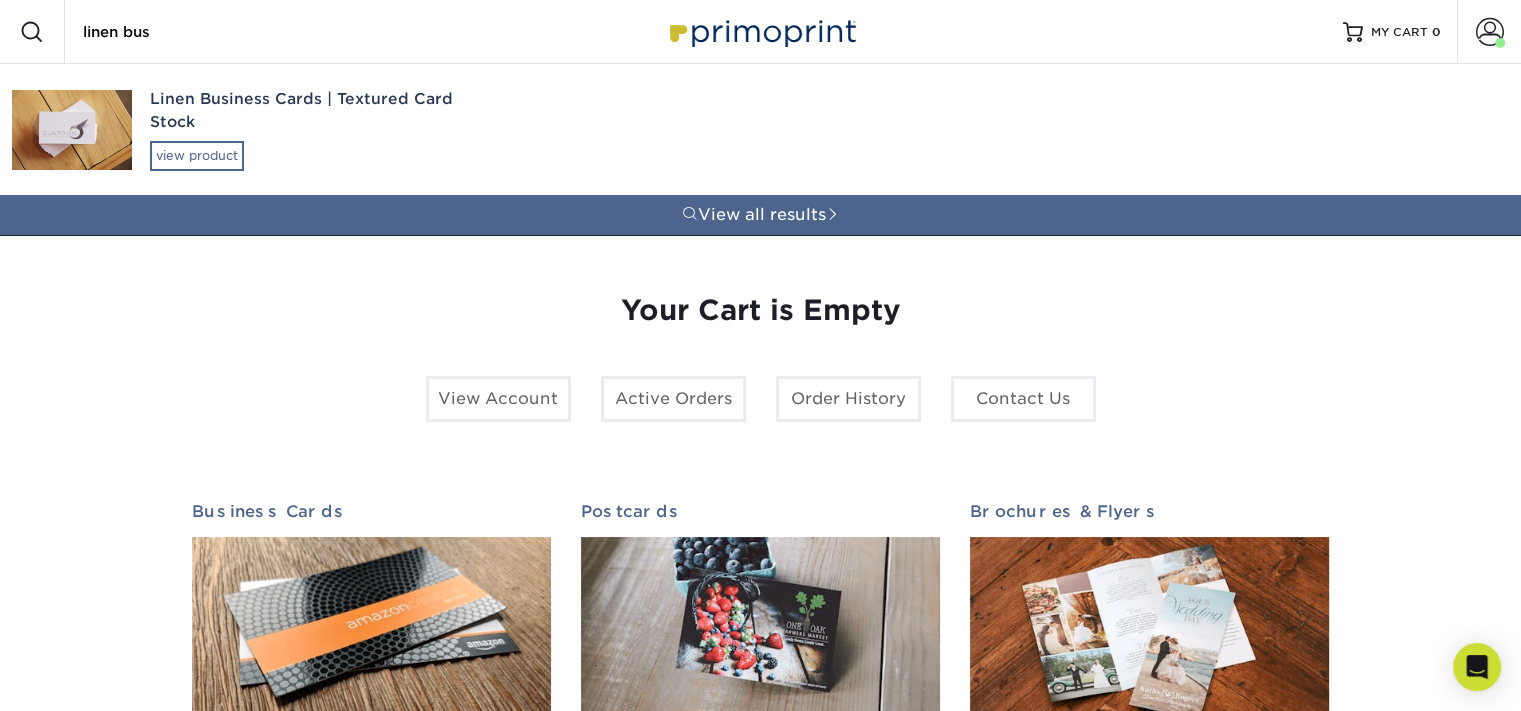 type on "linen bus" 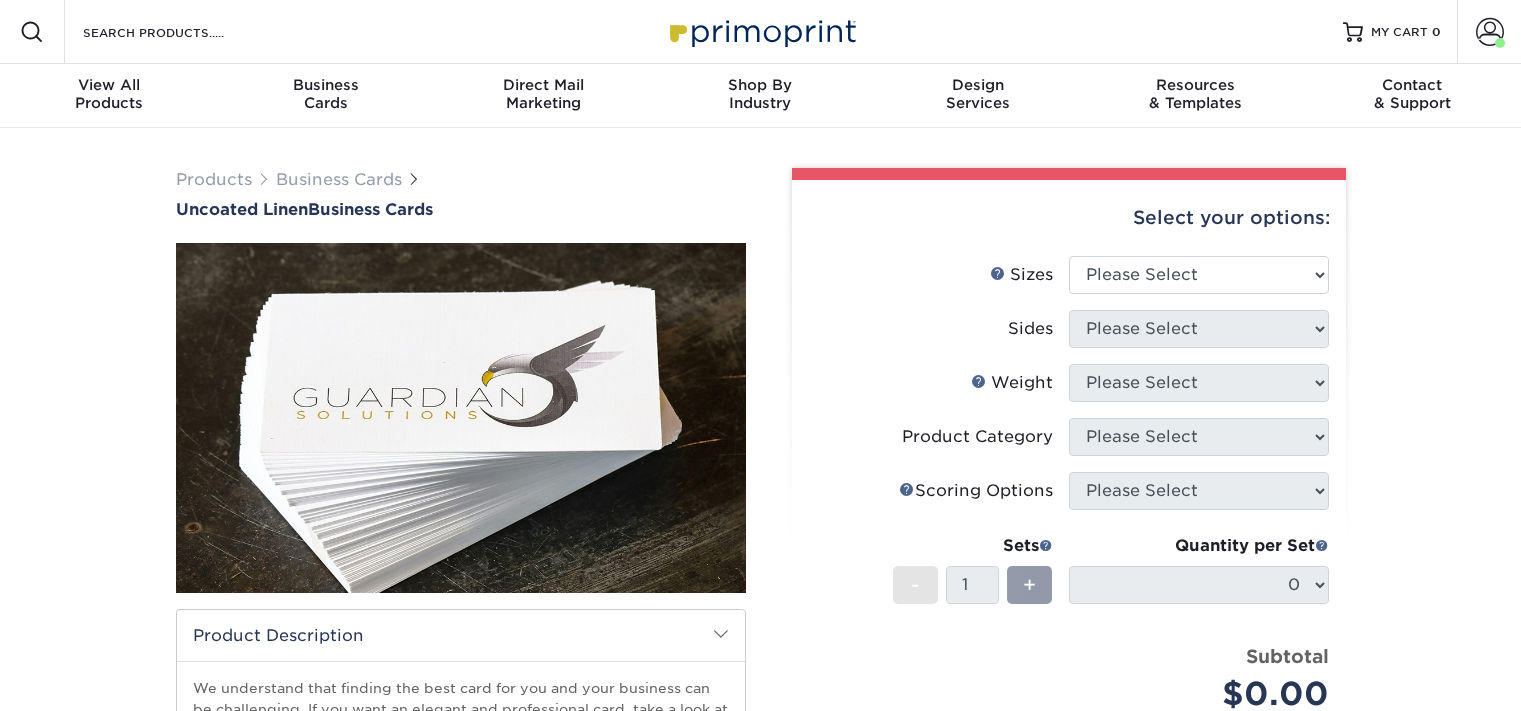 scroll, scrollTop: 0, scrollLeft: 0, axis: both 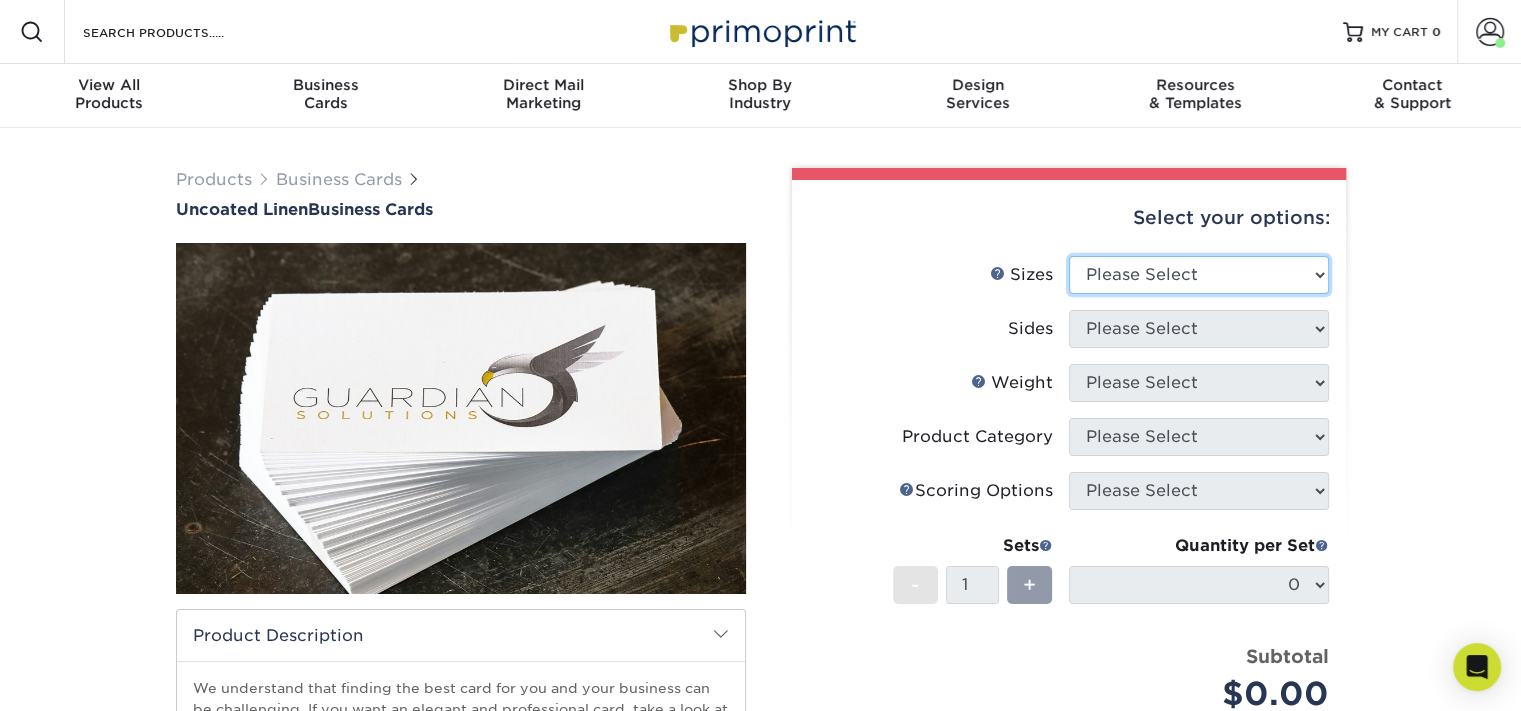 click on "Please Select
2" x 3.5" - Standard
2" x 7" - Foldover Card
2.125" x 3.375" - European
2.5" x 2.5" - Square
3.5" x 4" - Foldover Card" at bounding box center [1199, 275] 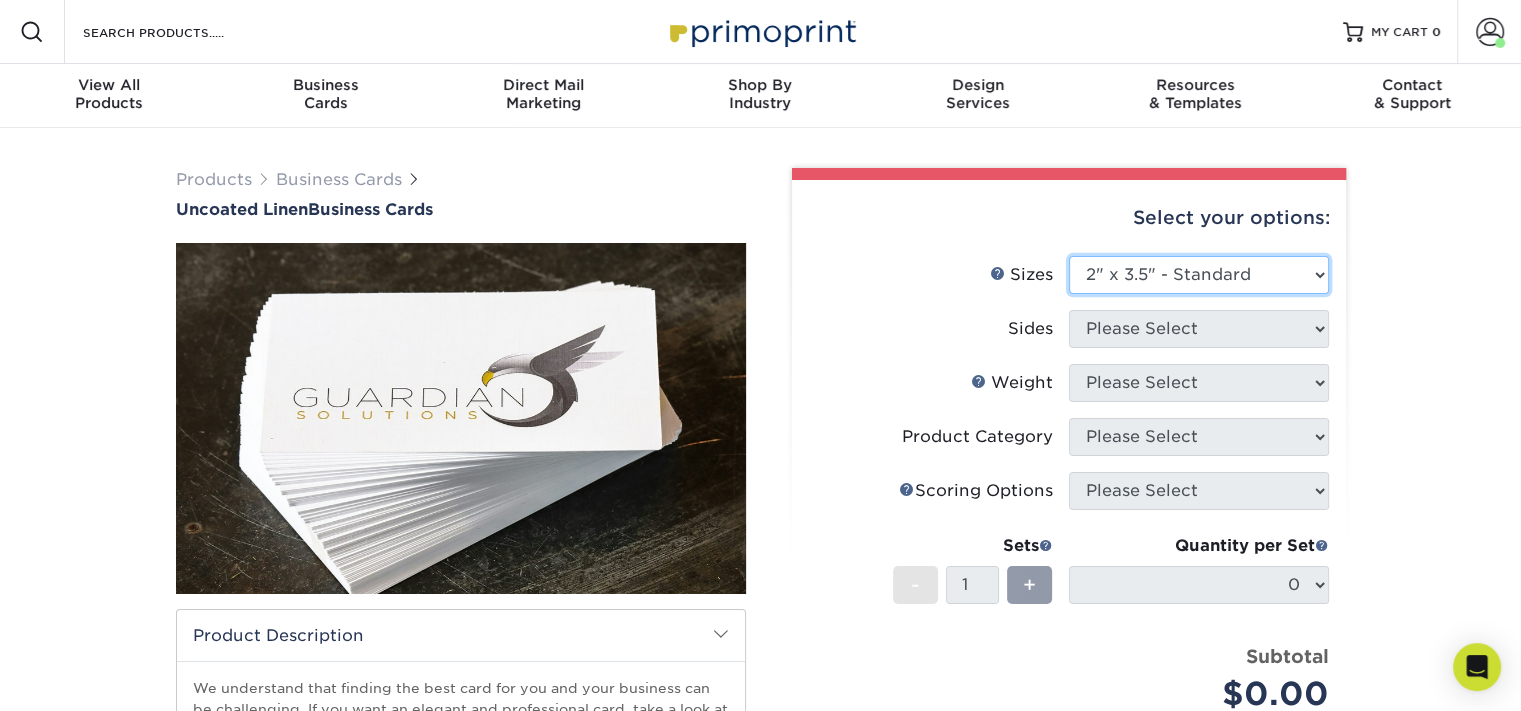 click on "Please Select
2" x 3.5" - Standard
2" x 7" - Foldover Card
2.125" x 3.375" - European
2.5" x 2.5" - Square
3.5" x 4" - Foldover Card" at bounding box center [1199, 275] 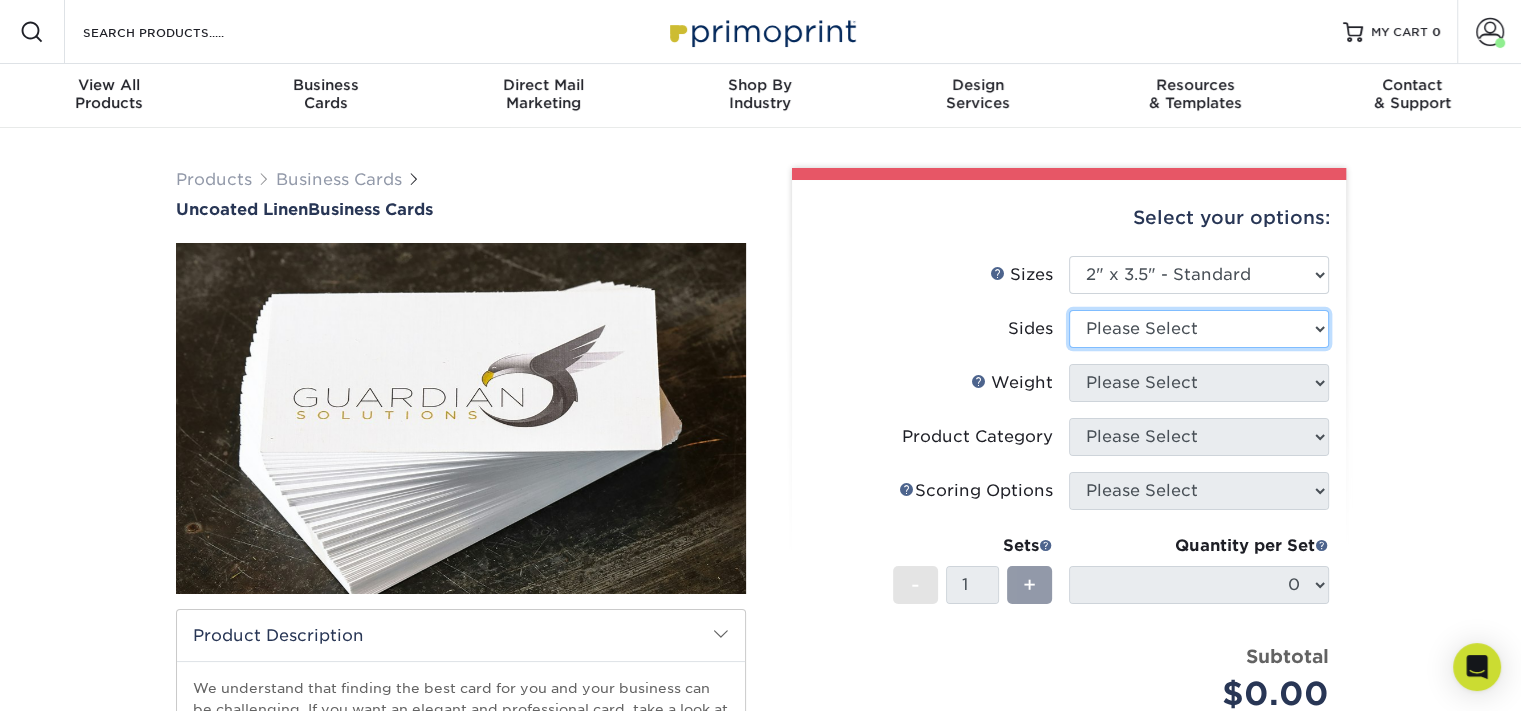 click on "Please Select Print Both Sides Print Front Only" at bounding box center (1199, 329) 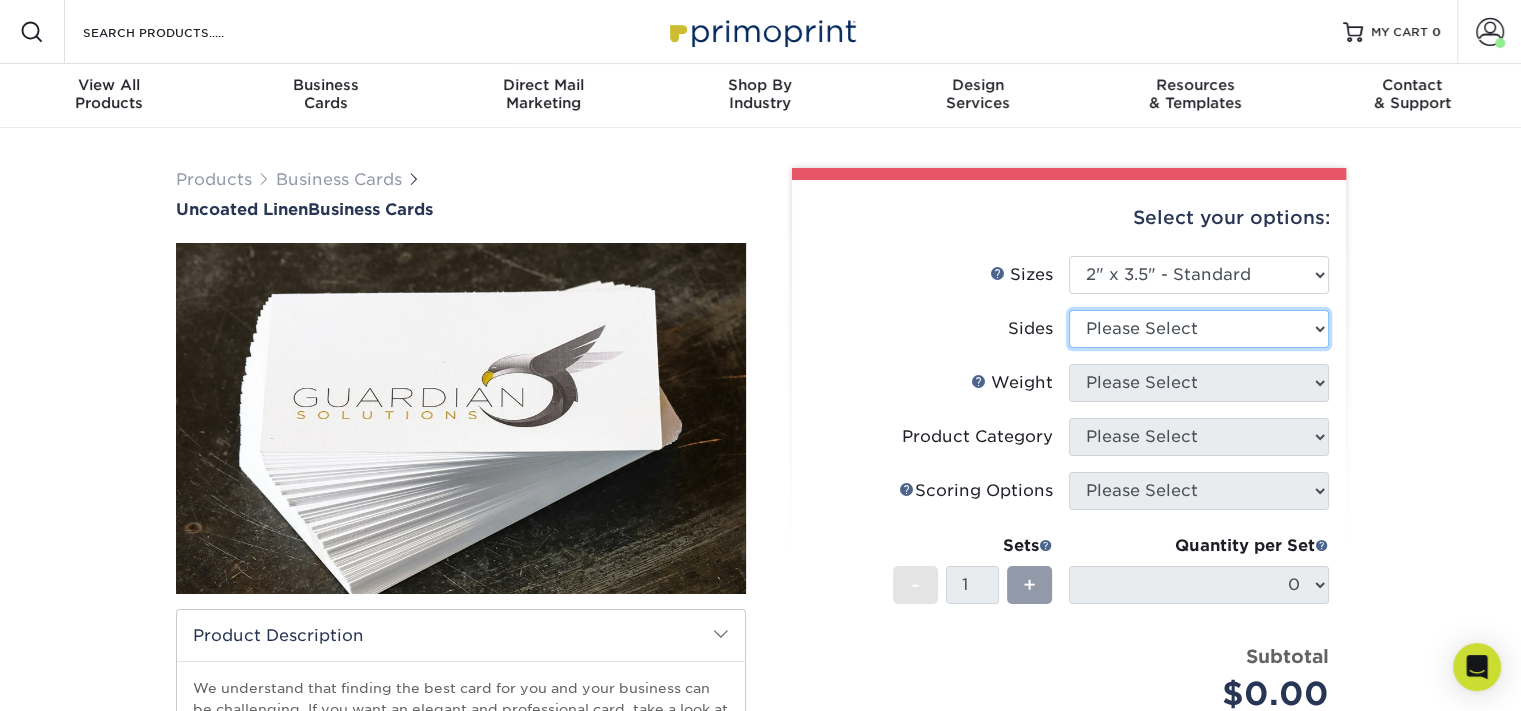 select on "32d3c223-f82c-492b-b915-ba065a00862f" 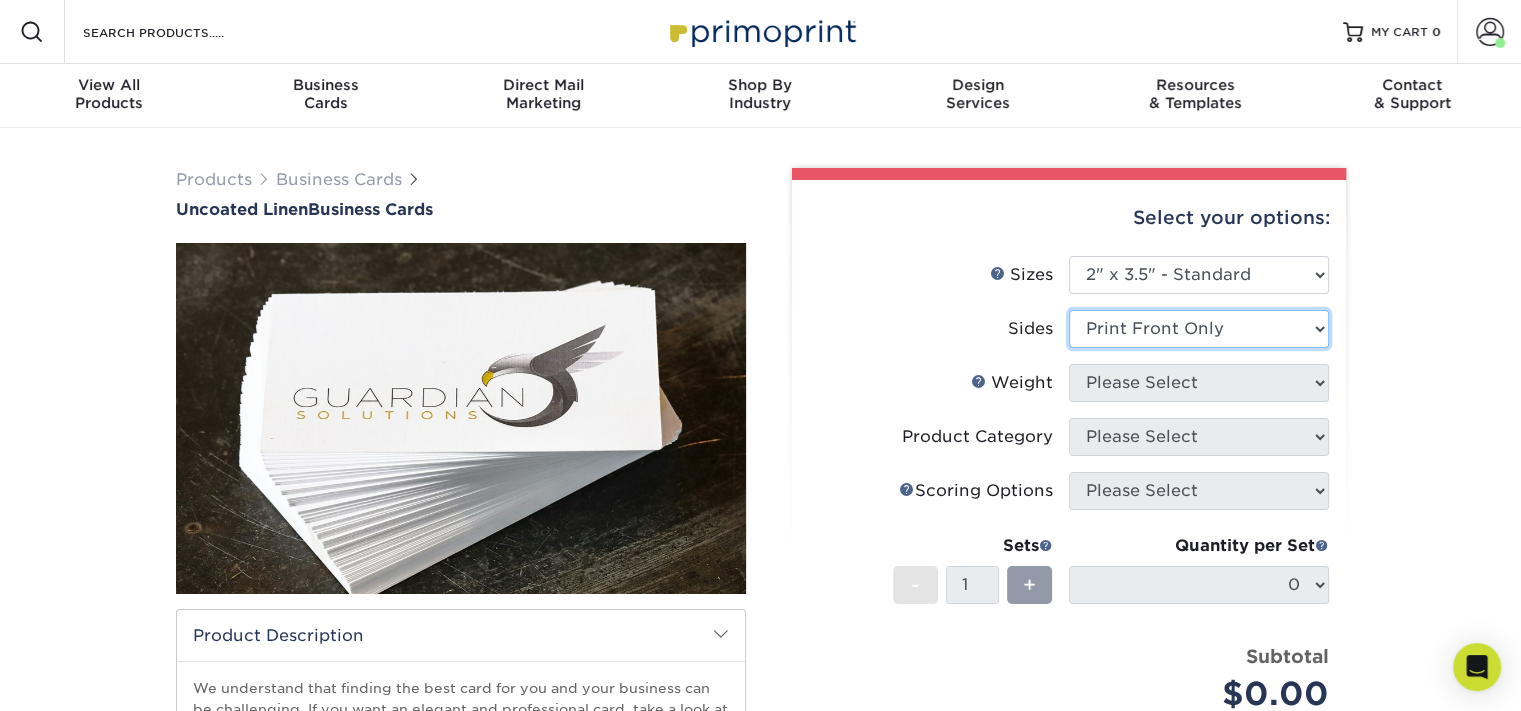 click on "Please Select Print Both Sides Print Front Only" at bounding box center (1199, 329) 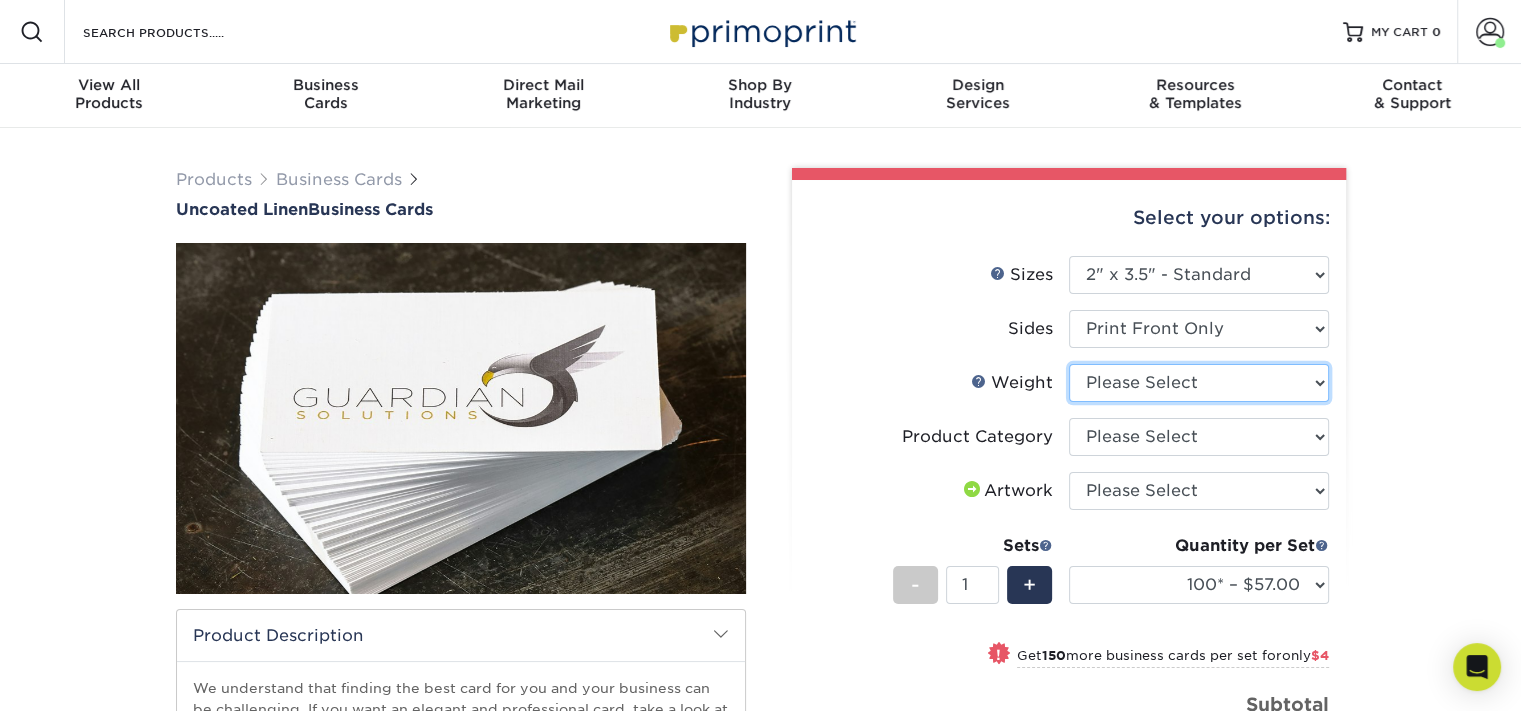click on "Please Select 100LB" at bounding box center (1199, 383) 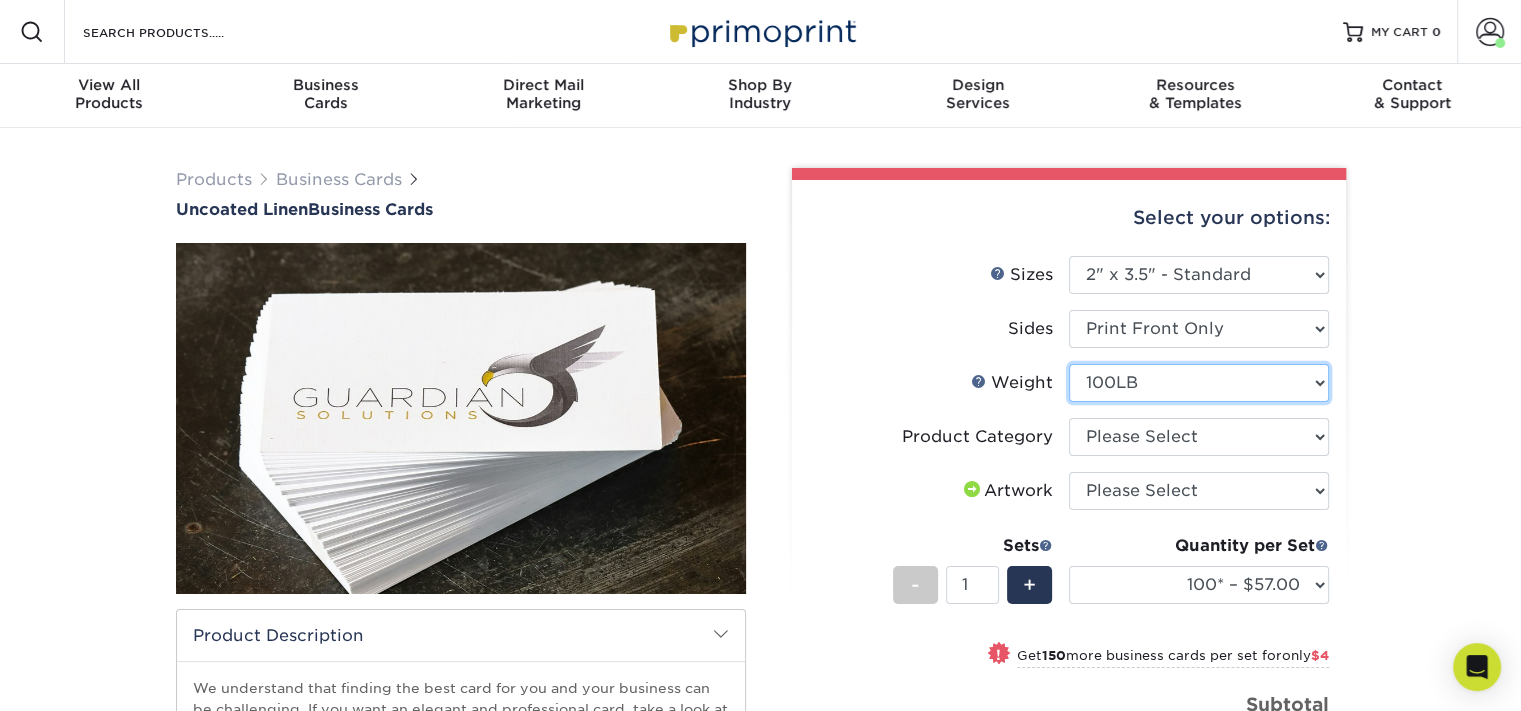 click on "Please Select 100LB" at bounding box center (1199, 383) 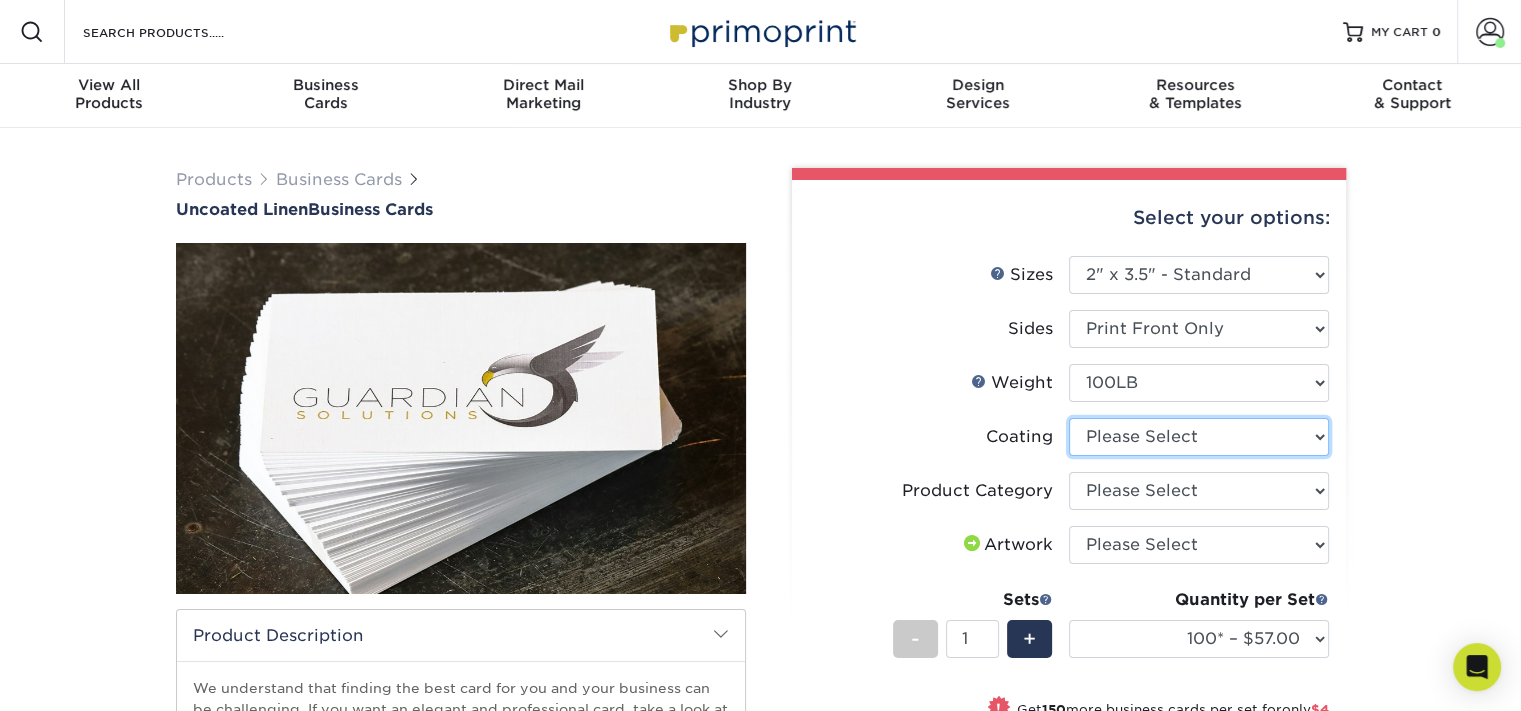 click at bounding box center [1199, 437] 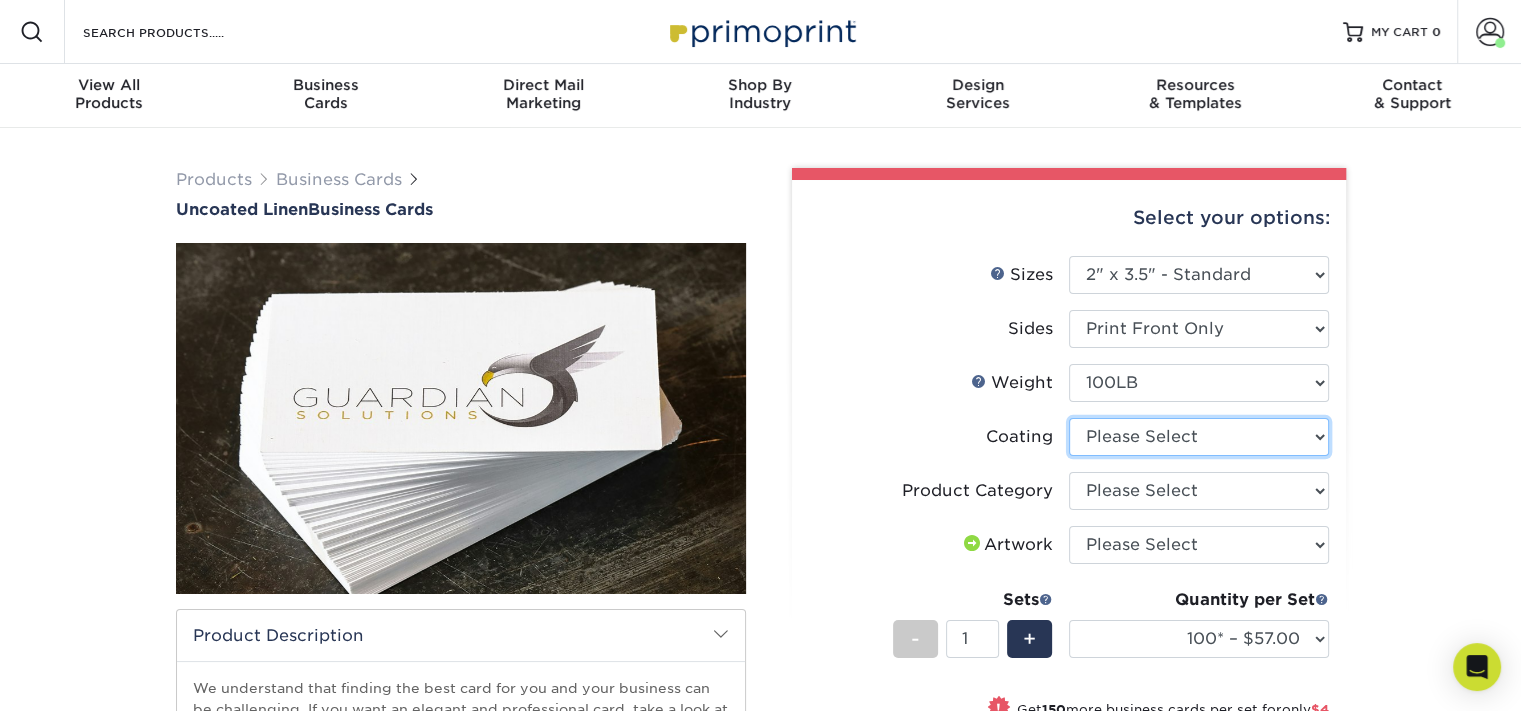 select on "3e7618de-abca-4bda-9f97-8b9129e913d8" 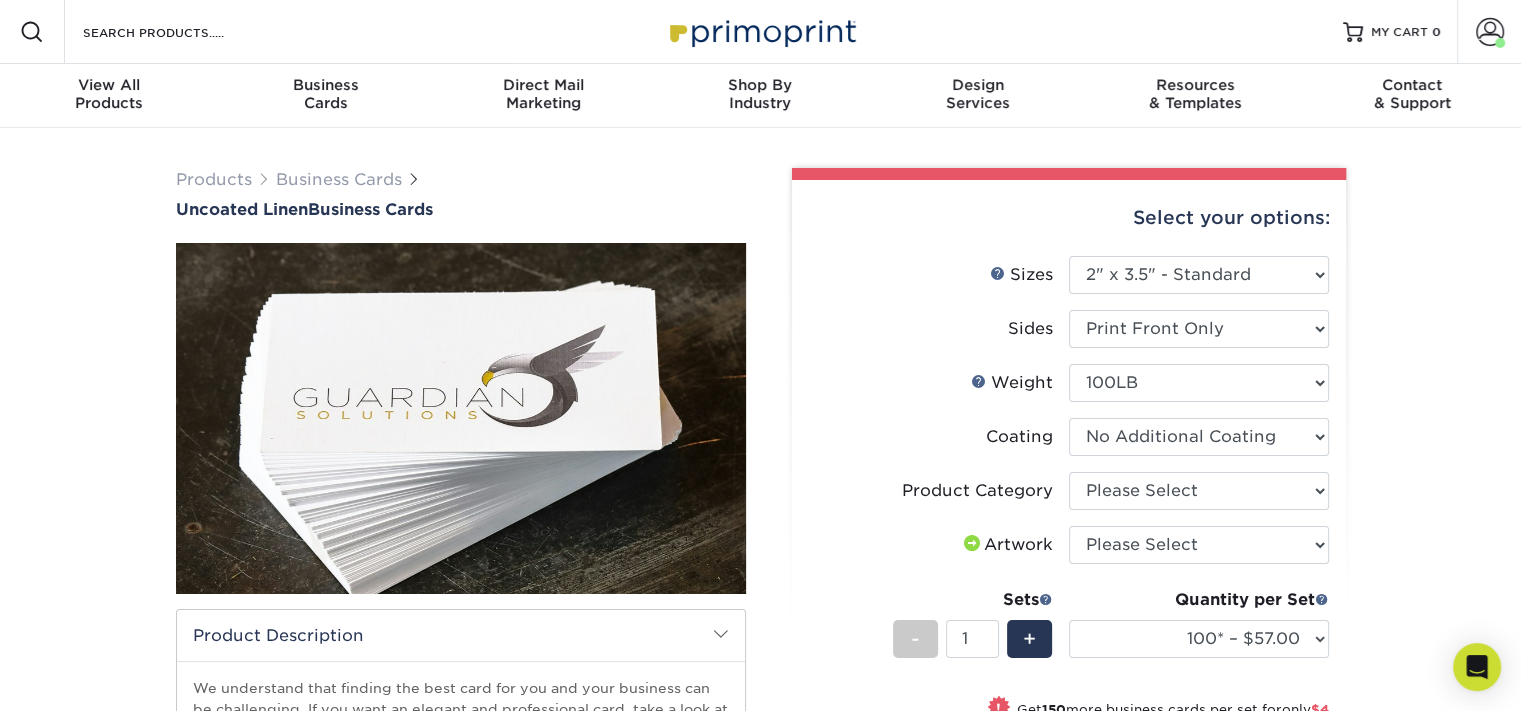 click at bounding box center [1199, 437] 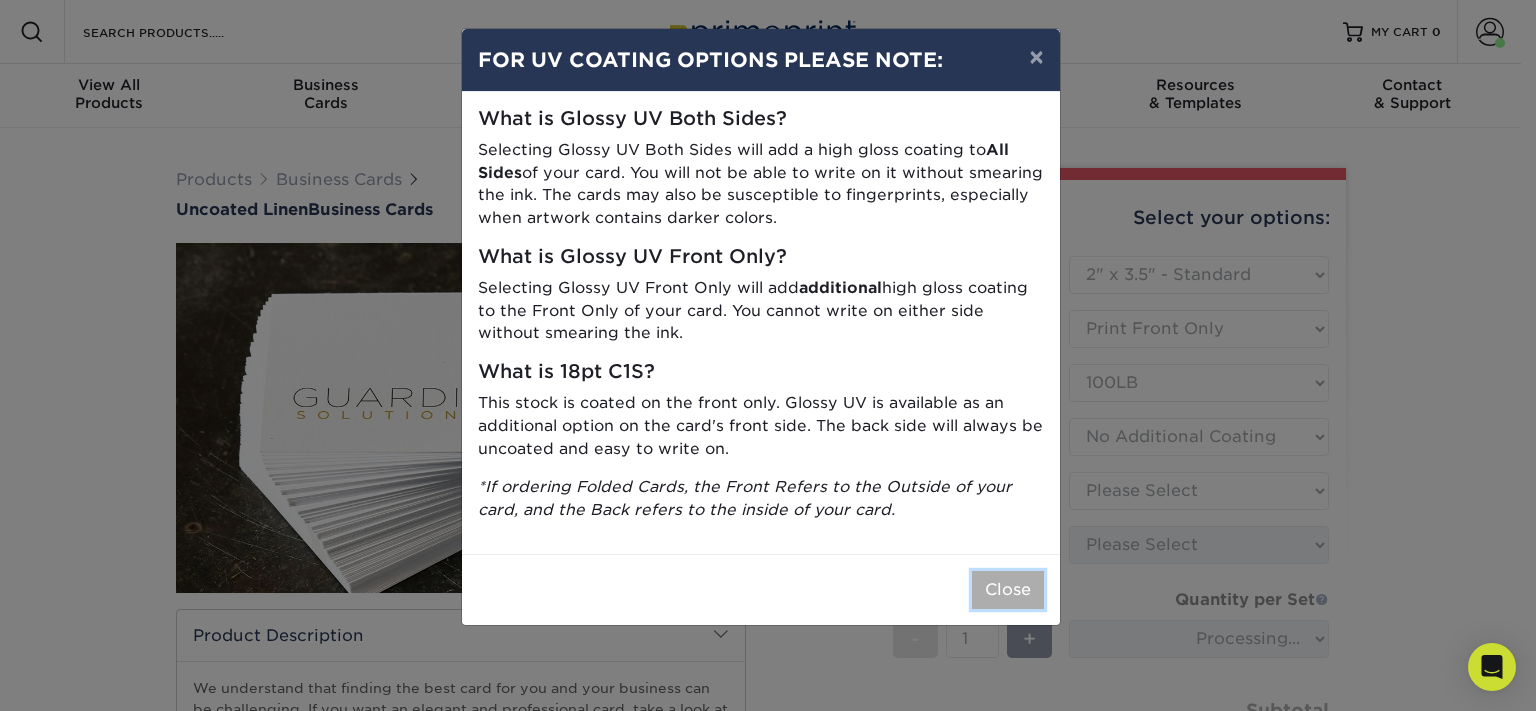 click on "Close" at bounding box center (1008, 590) 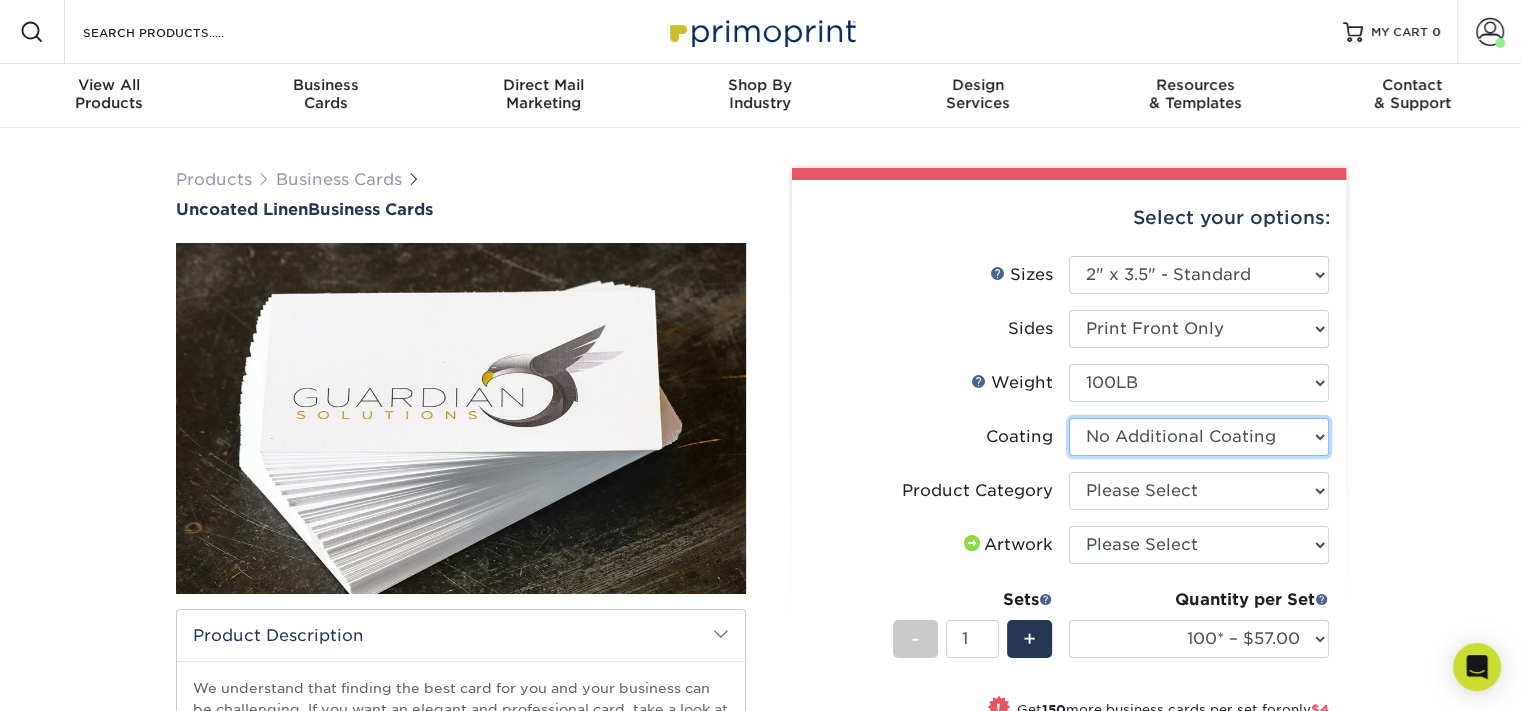 click at bounding box center [1199, 437] 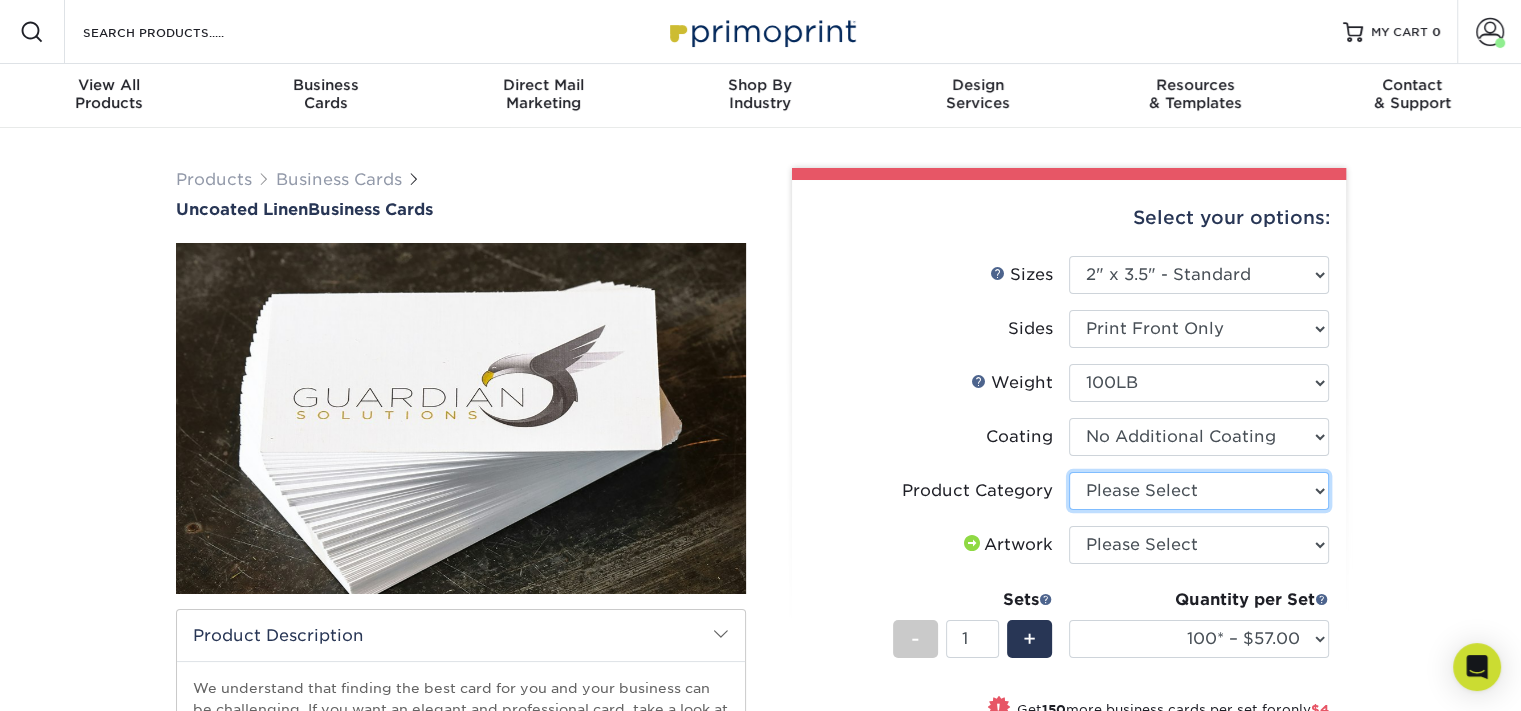 click on "Please Select Business Cards" at bounding box center (1199, 491) 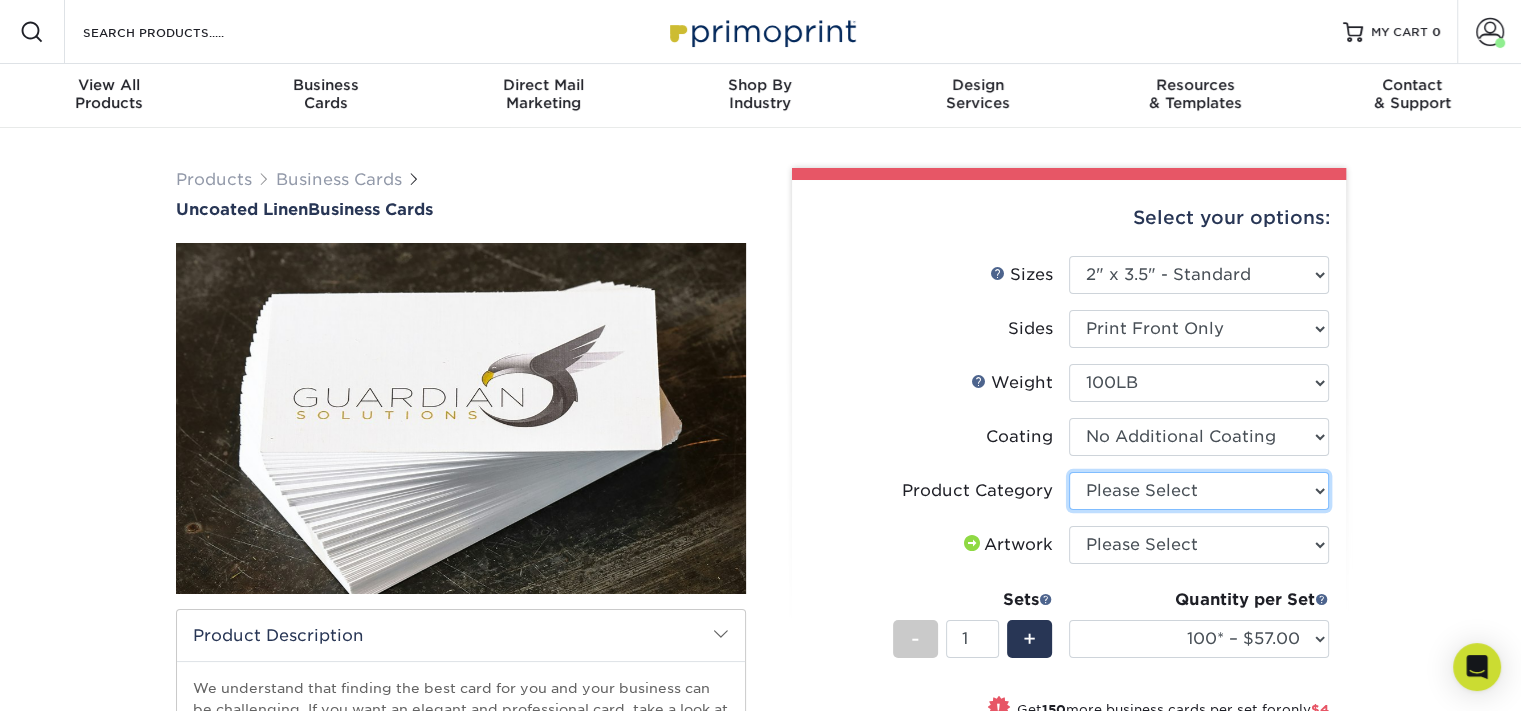 select on "3b5148f1-0588-4f88-a218-97bcfdce65c1" 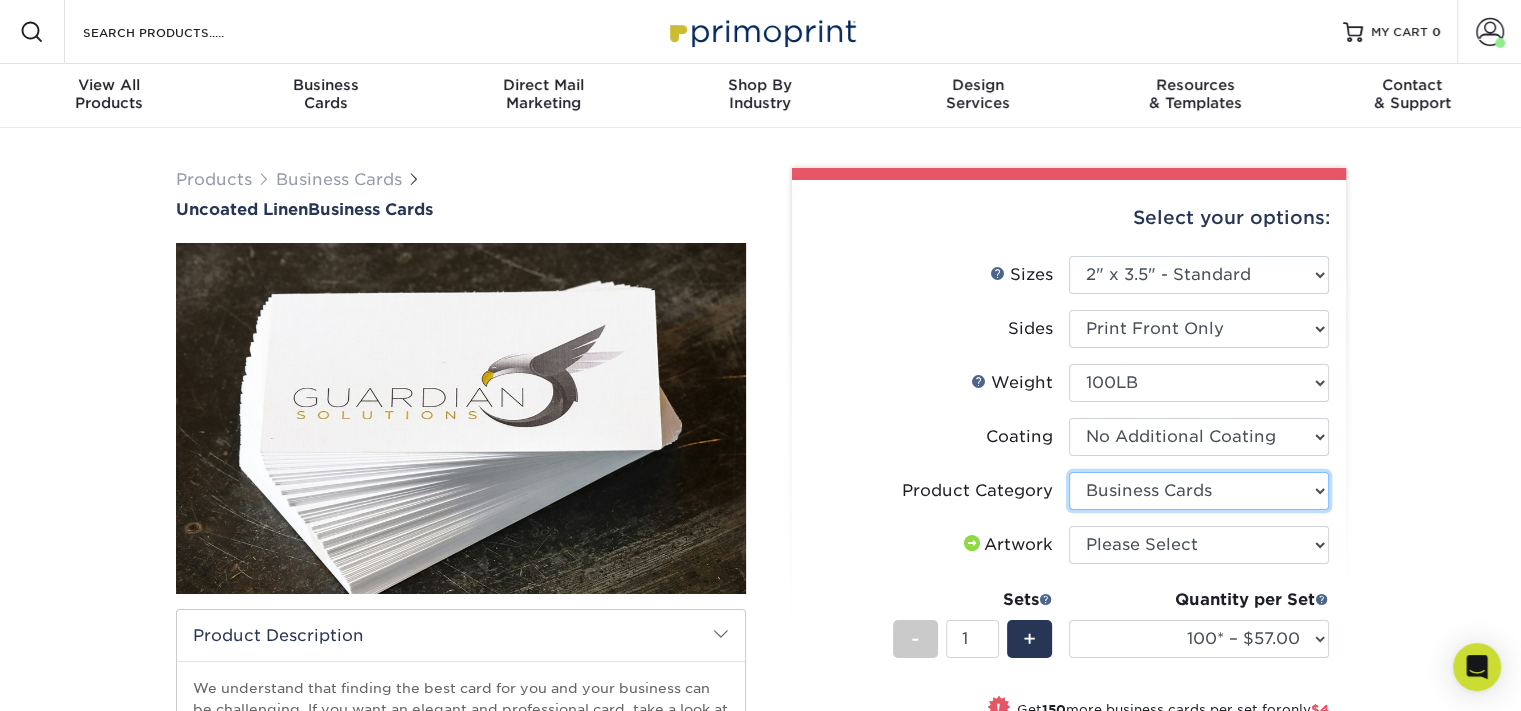 click on "Please Select Business Cards" at bounding box center [1199, 491] 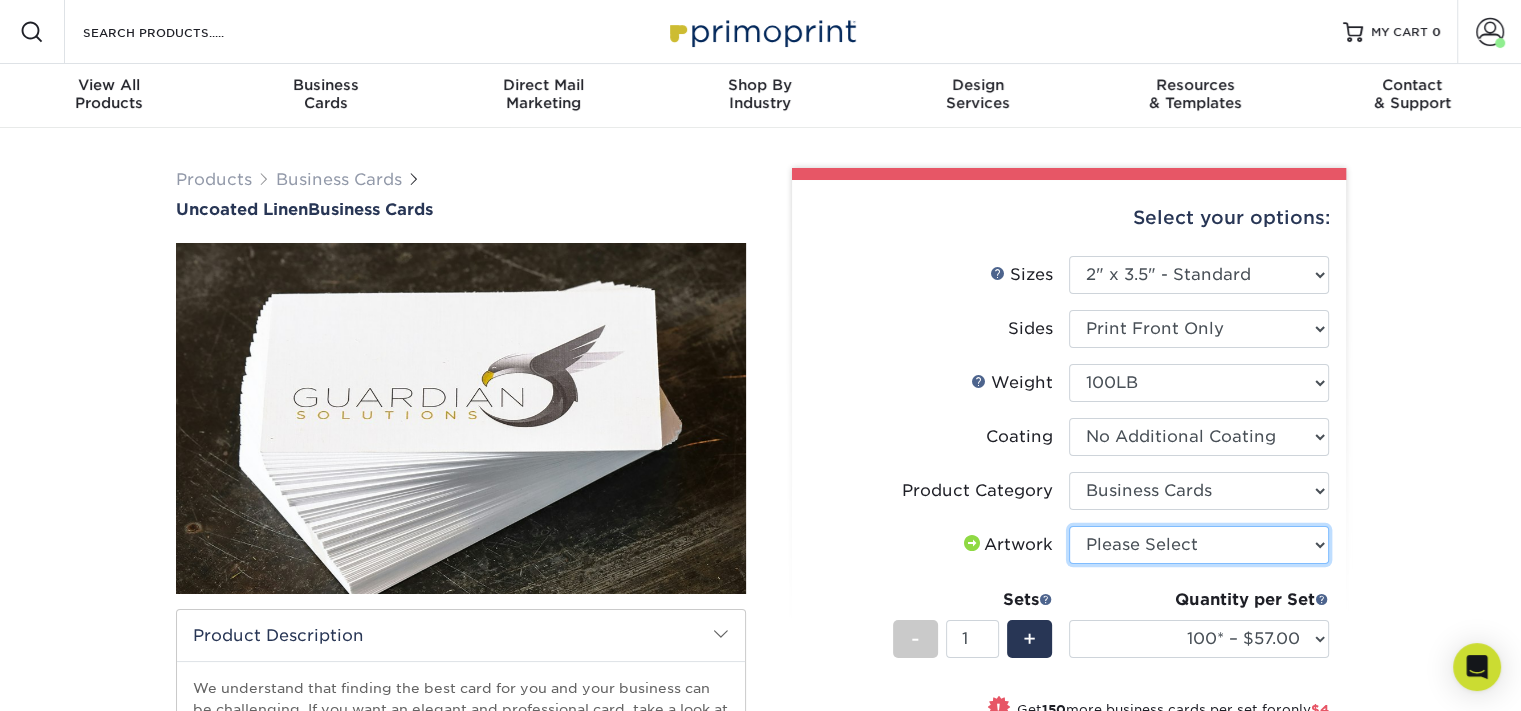 click on "Please Select I will upload files I need a design - $100" at bounding box center [1199, 545] 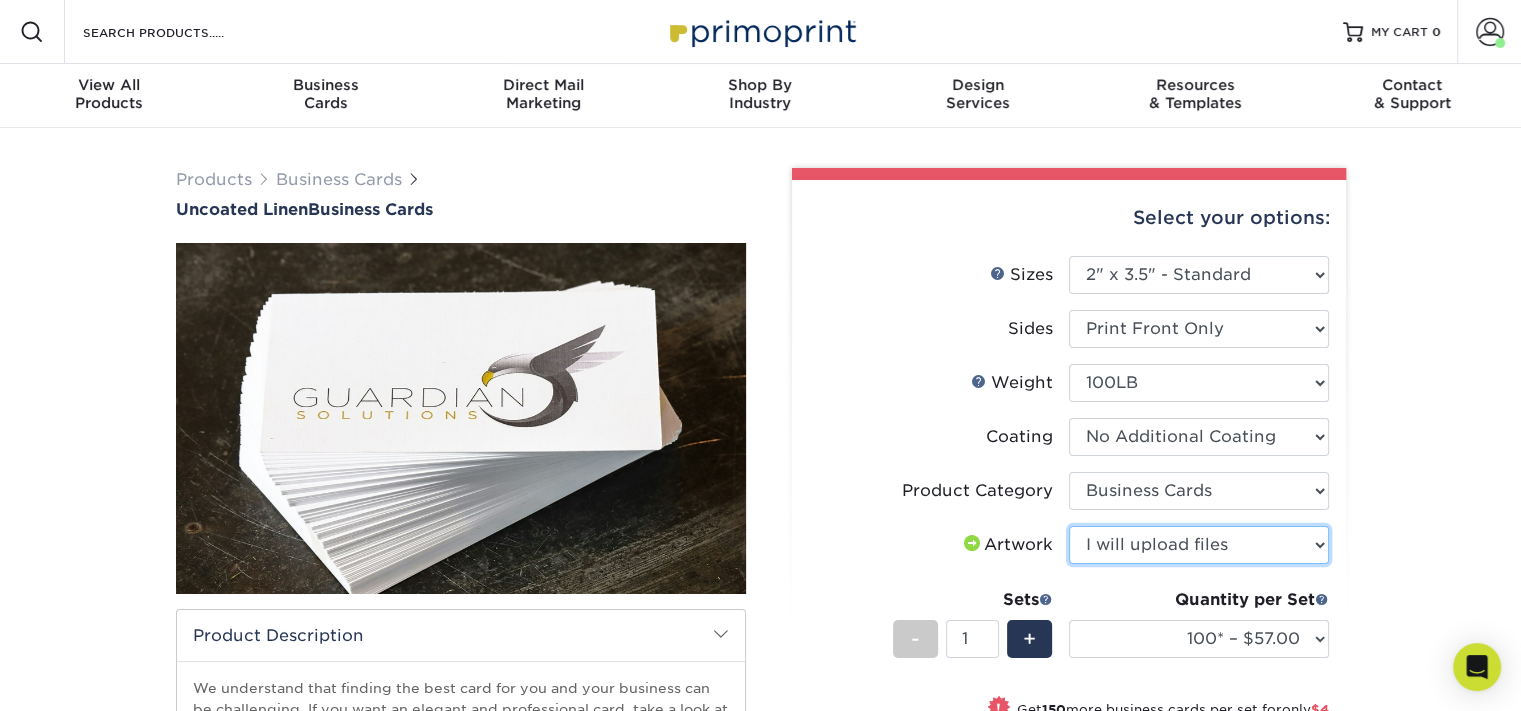 click on "Please Select I will upload files I need a design - $100" at bounding box center [1199, 545] 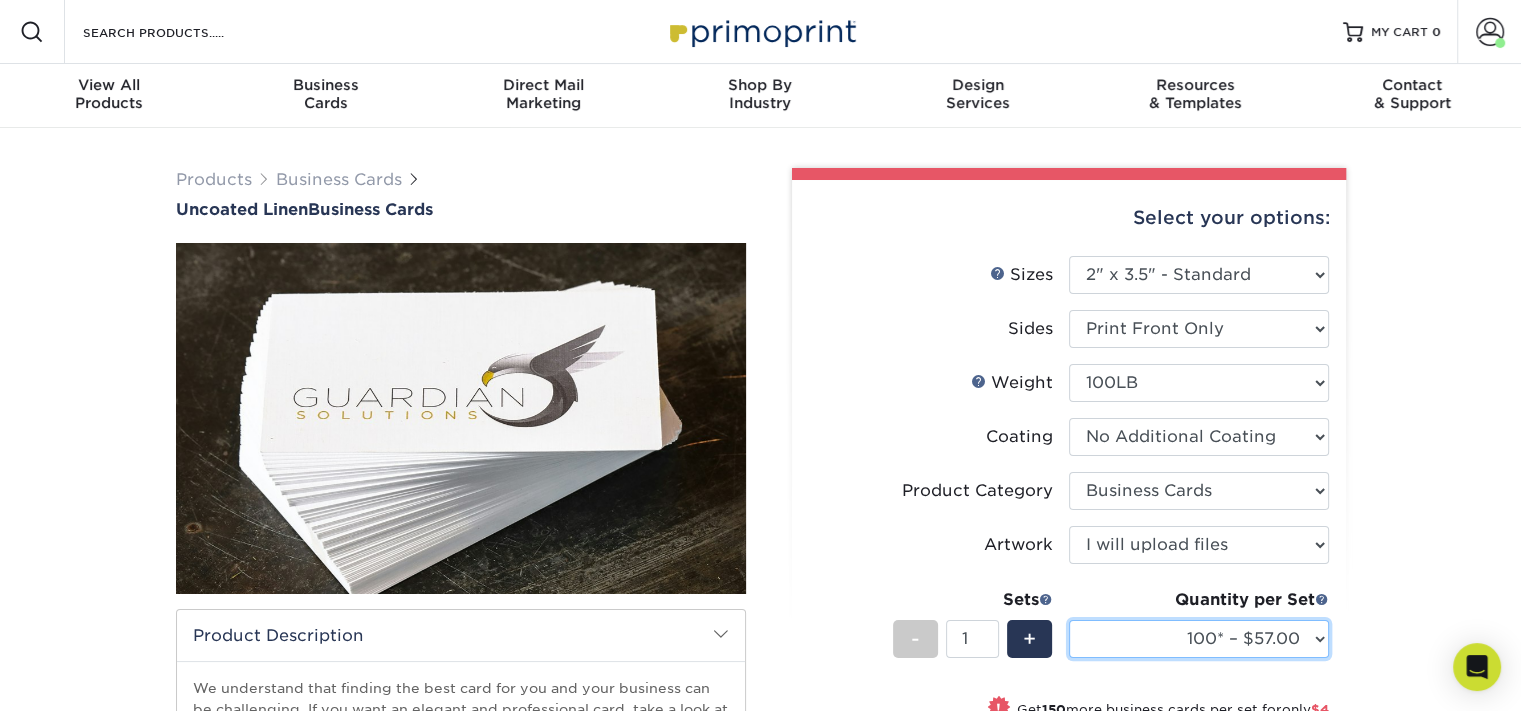 click on "100* – $57.00 250* – $61.00 500* – $69.00 1000 – $72.00 2500 – $114.00 5000 – $190.00 10000 – $372.00 15000 – $557.00 20000 – $739.00 25000 – $929.00 30000 – $1114.00 35000 – $1300.00 40000 – $1485.00 45000 – $1671.00 50000 – $1857.00 55000 – $2042.00 60000 – $2228.00 65000 – $2364.00 70000 – $2546.00 75000 – $2728.00 80000 – $2910.00 85000 – $3092.00 90000 – $3232.00 95000 – $3307.00 100000 – $3349.00" at bounding box center [1199, 639] 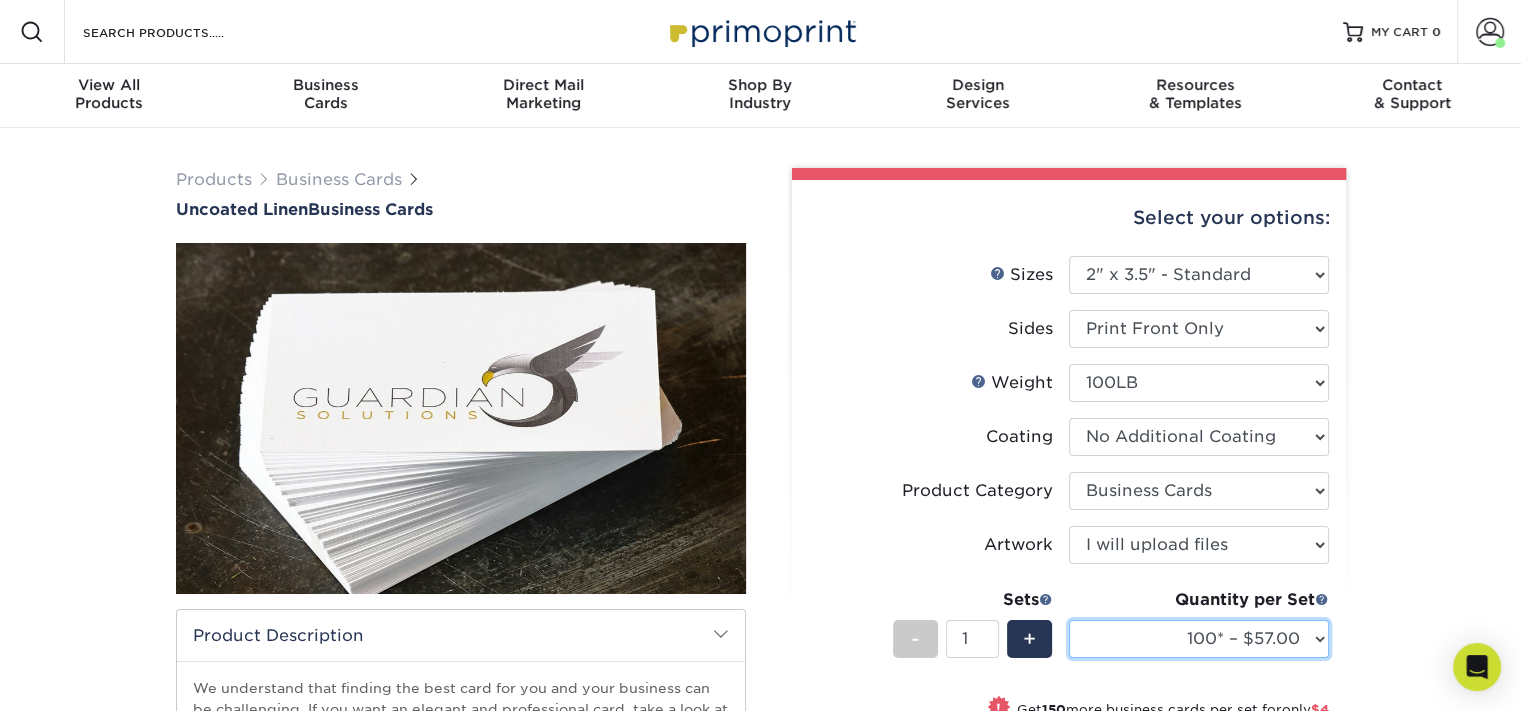 select on "1000 – $72.00" 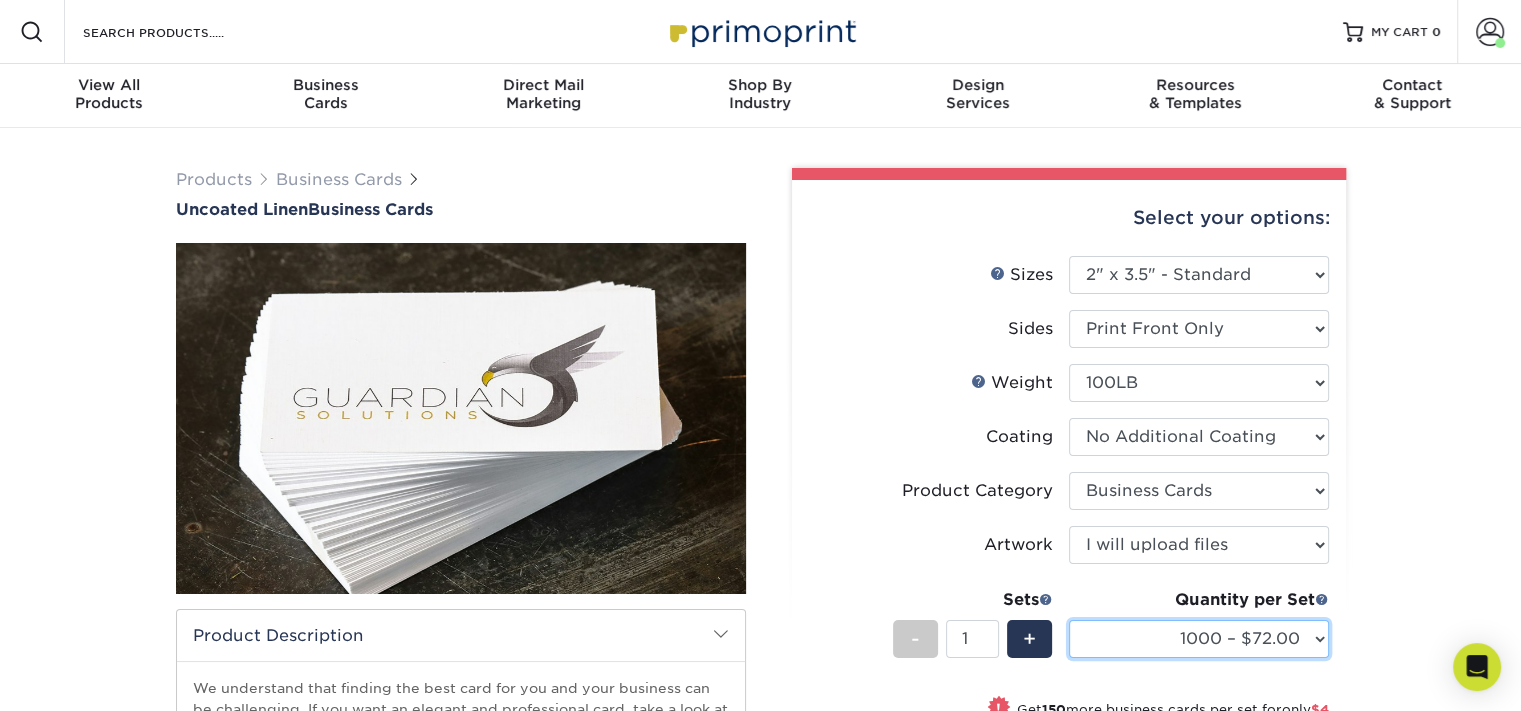 click on "100* – $57.00 250* – $61.00 500* – $69.00 1000 – $72.00 2500 – $114.00 5000 – $190.00 10000 – $372.00 15000 – $557.00 20000 – $739.00 25000 – $929.00 30000 – $1114.00 35000 – $1300.00 40000 – $1485.00 45000 – $1671.00 50000 – $1857.00 55000 – $2042.00 60000 – $2228.00 65000 – $2364.00 70000 – $2546.00 75000 – $2728.00 80000 – $2910.00 85000 – $3092.00 90000 – $3232.00 95000 – $3307.00 100000 – $3349.00" at bounding box center (1199, 639) 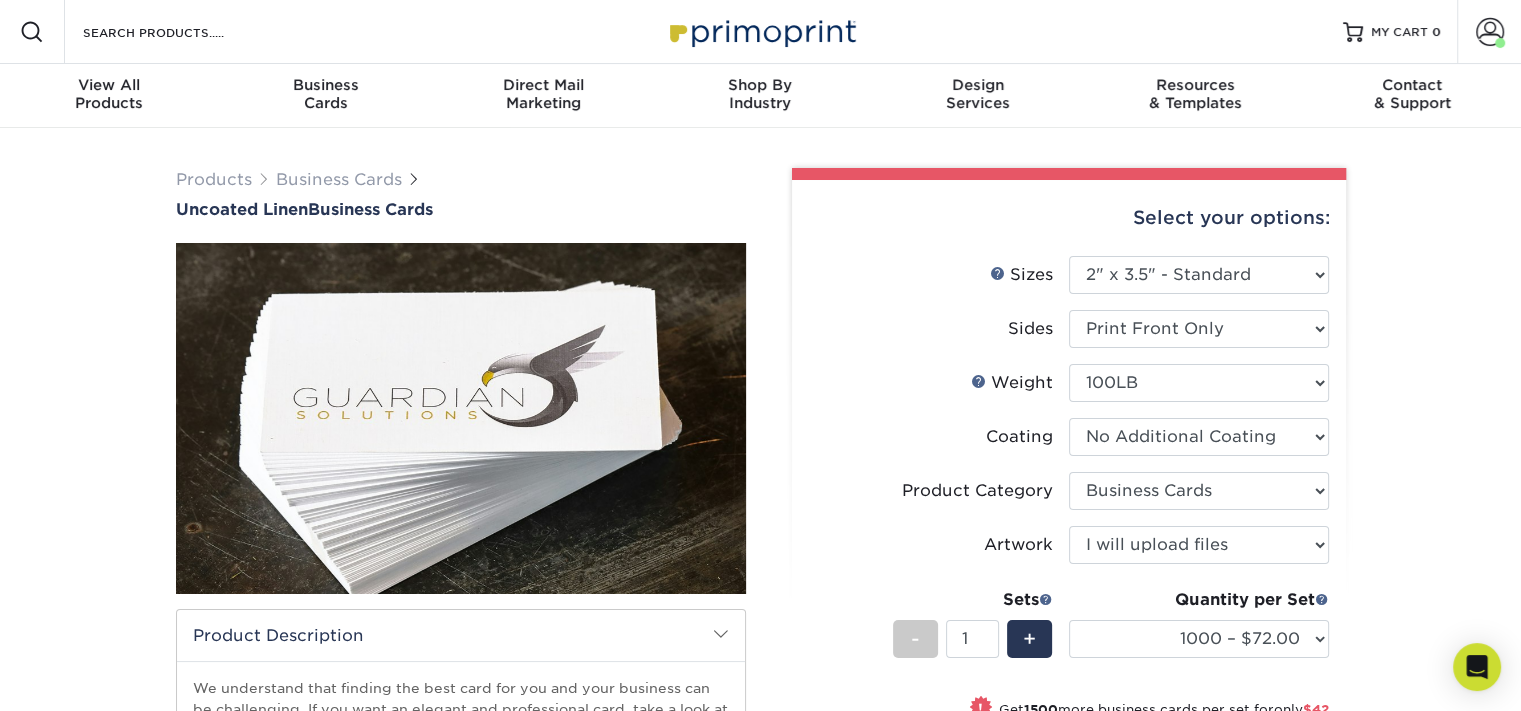 click on "Products
Business Cards
Uncoated Linen  Business Cards
show more" at bounding box center [760, 630] 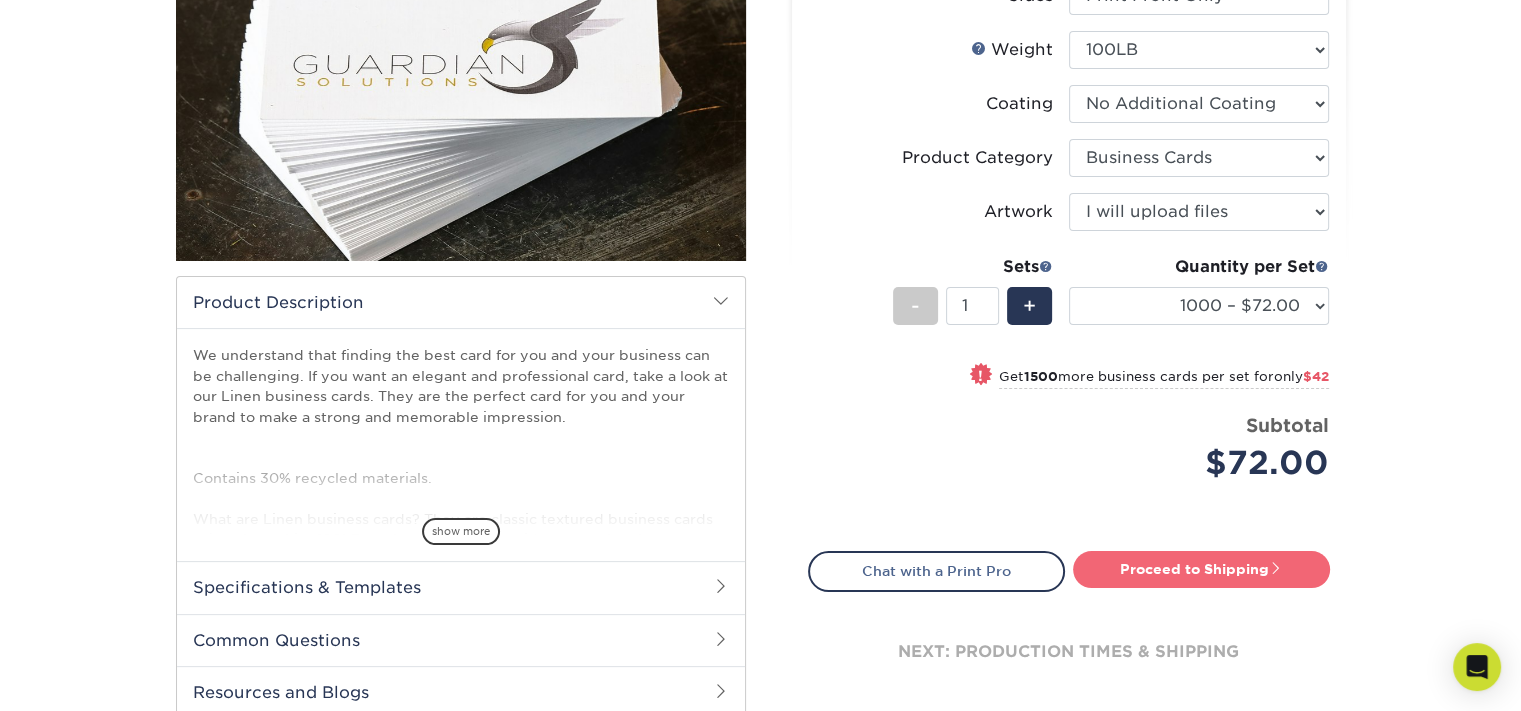 click on "Proceed to Shipping" at bounding box center [1201, 569] 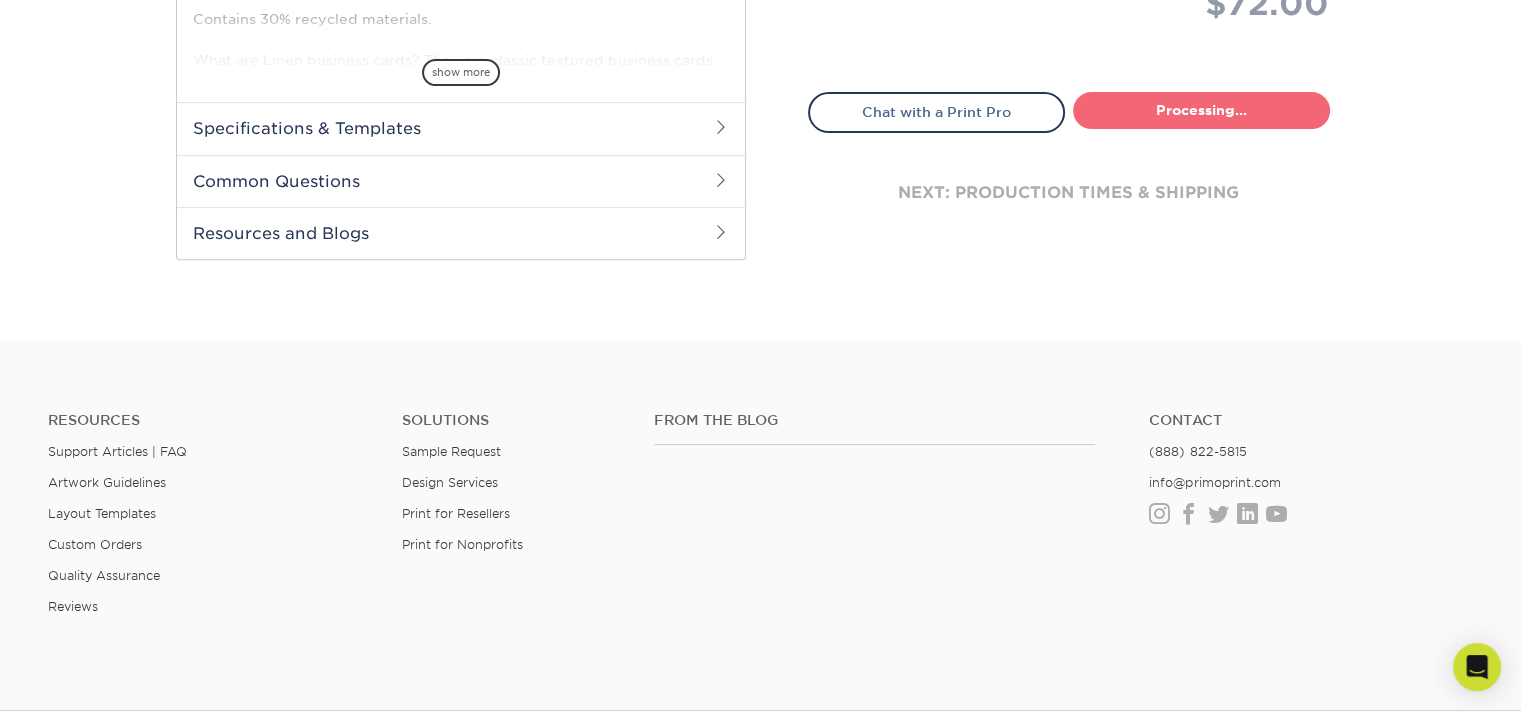 select on "7a4f5caa-c292-4ed1-8ff4-9202a3530c24" 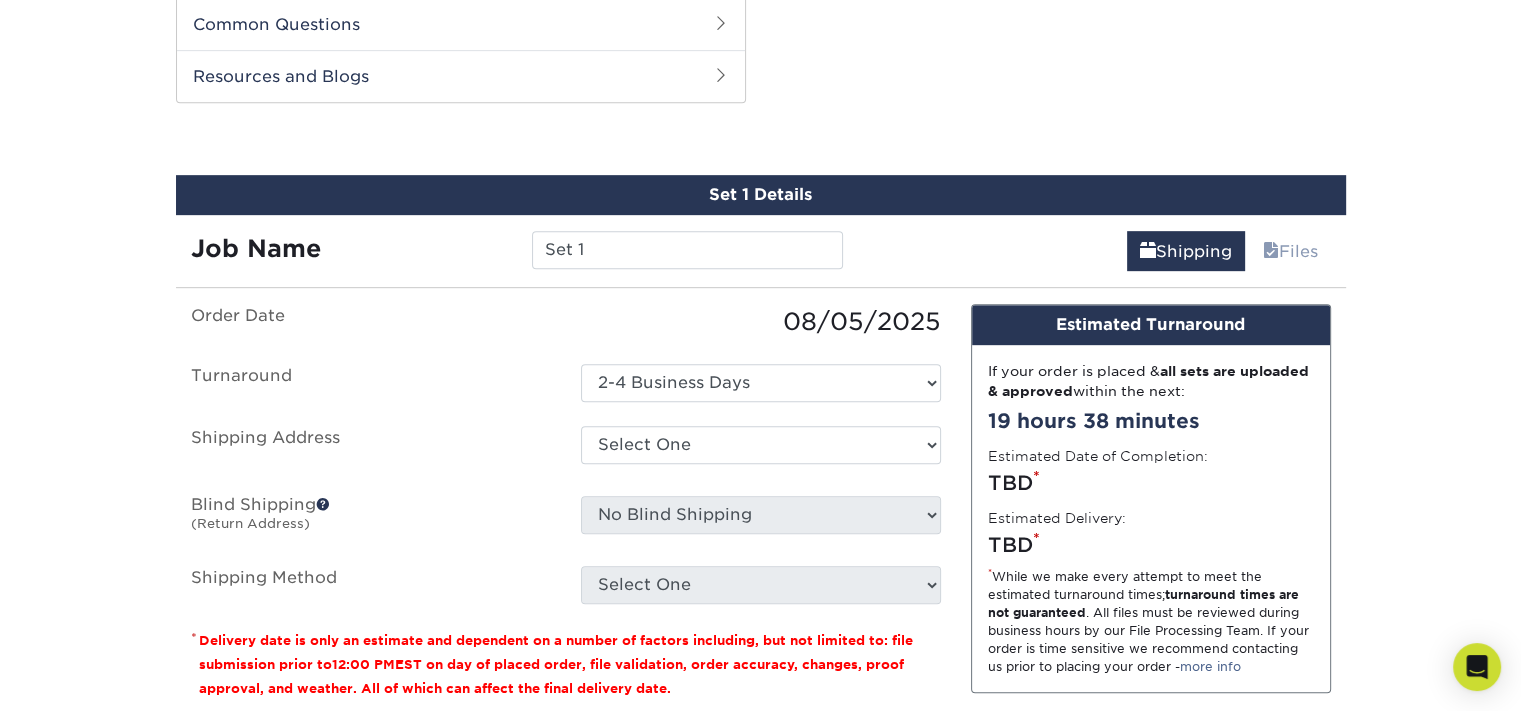 scroll, scrollTop: 952, scrollLeft: 0, axis: vertical 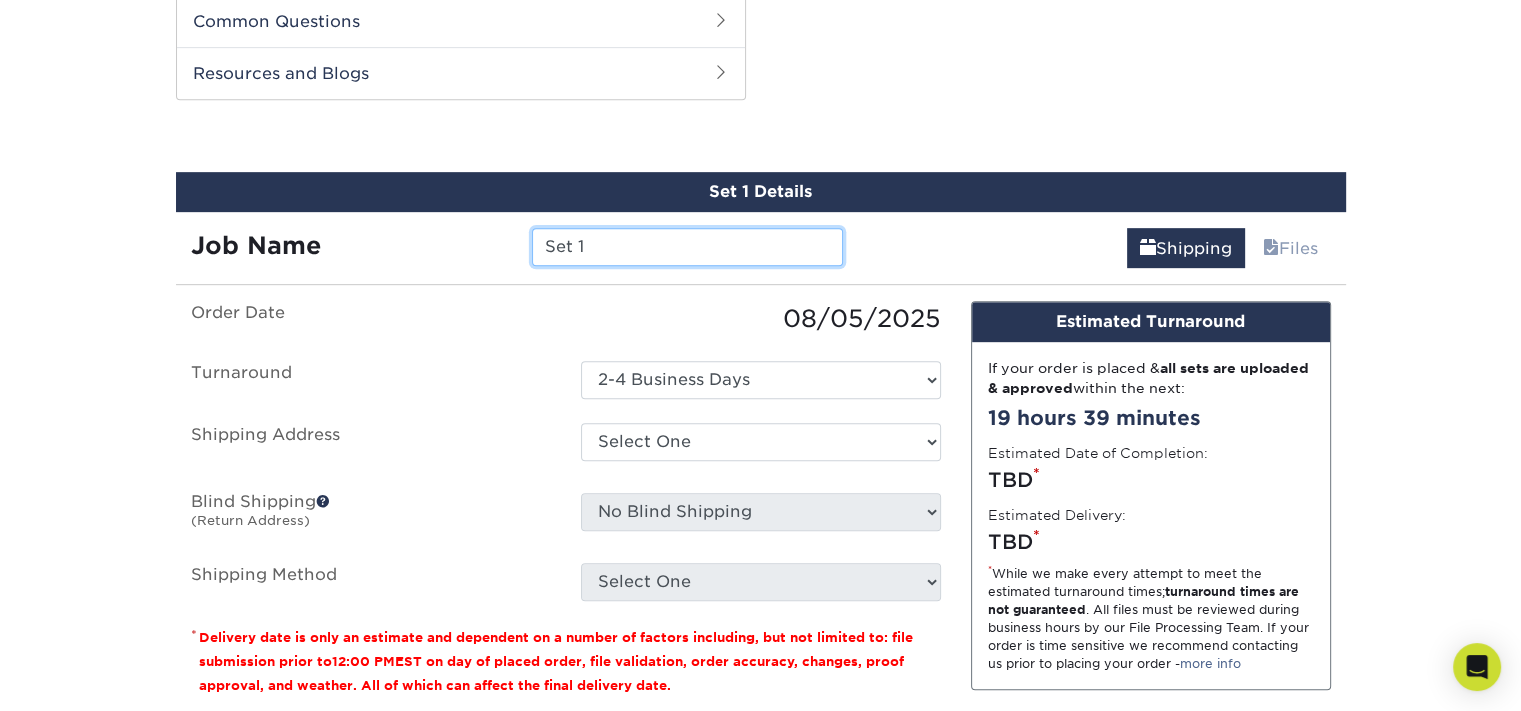 click on "Set 1" at bounding box center [687, 247] 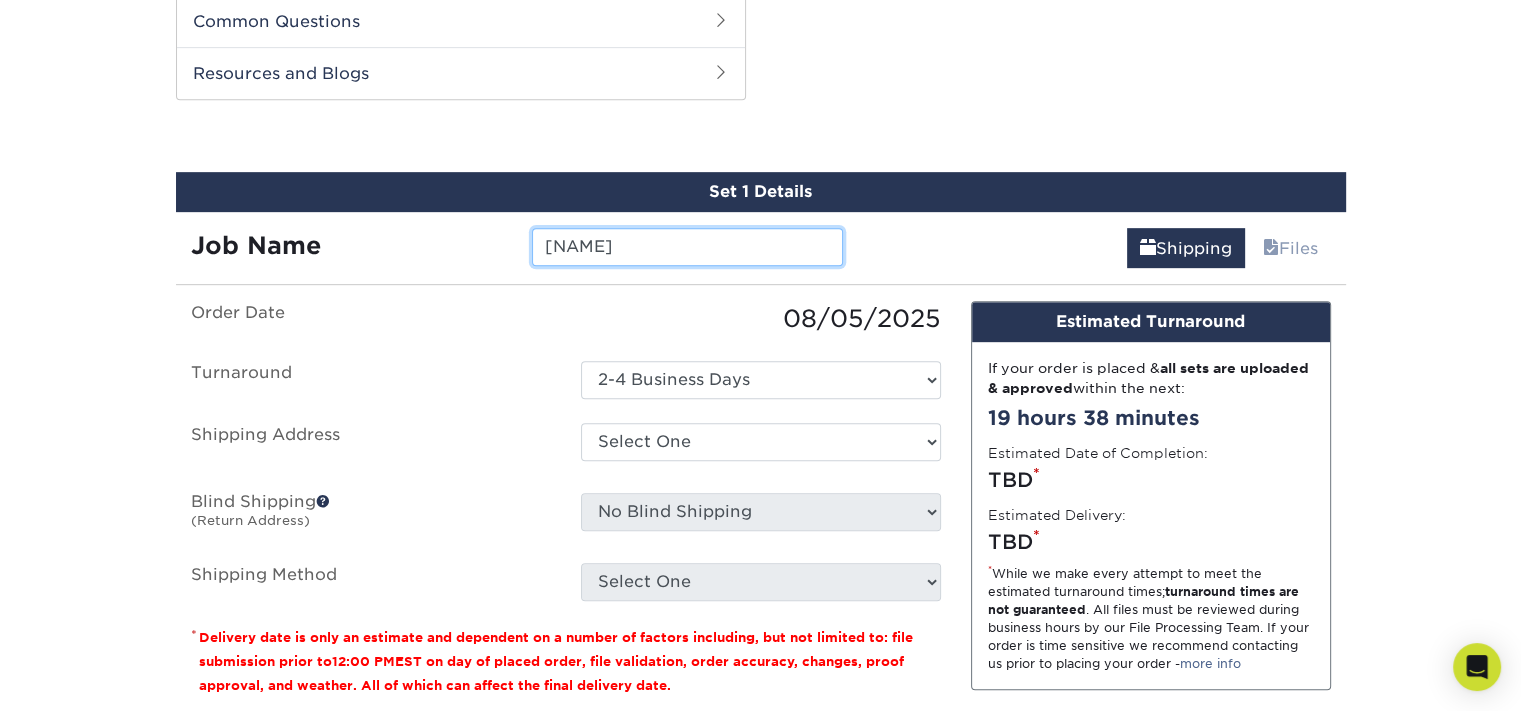 type on "[FIRST] [LAST]" 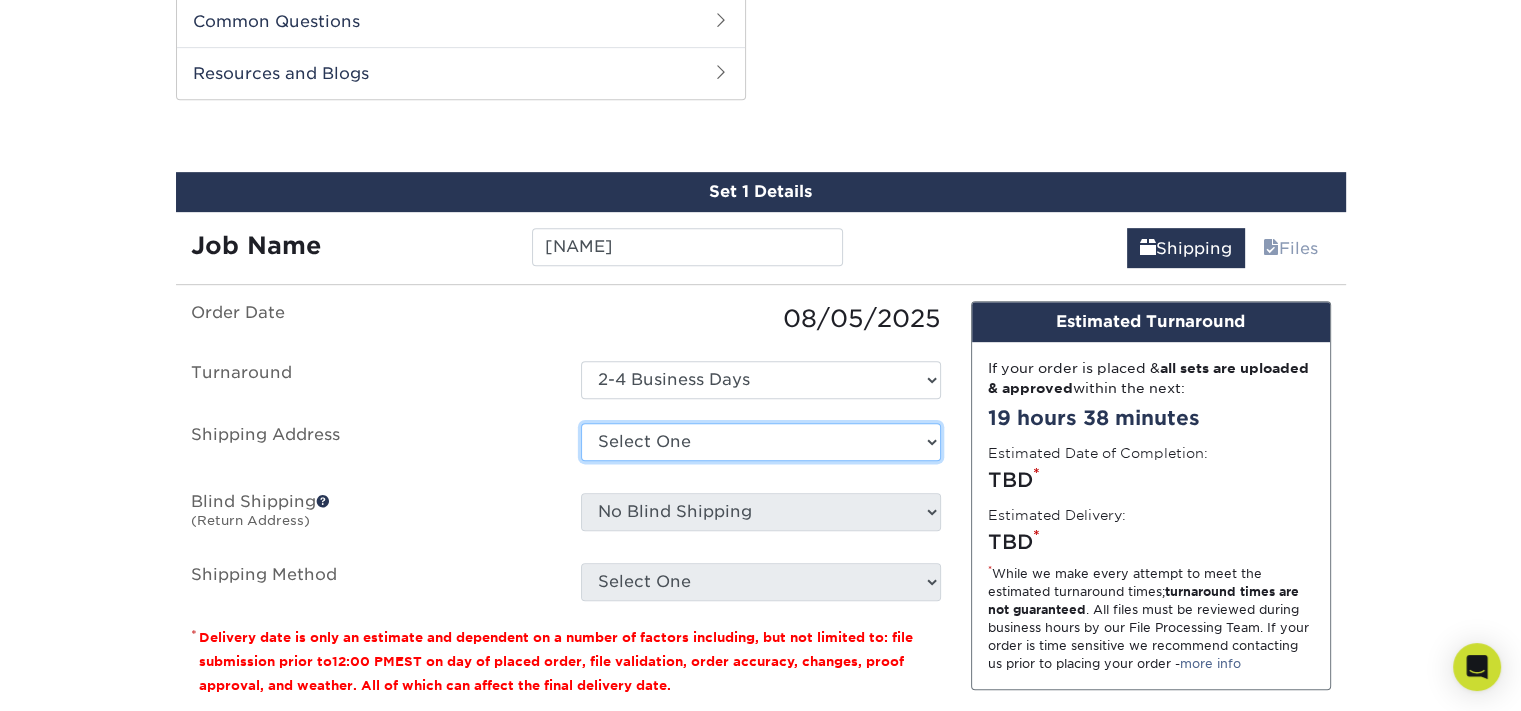 click on "Select One
billing address
CAT
Laguna
shipping address
+ Add New Address" at bounding box center (761, 442) 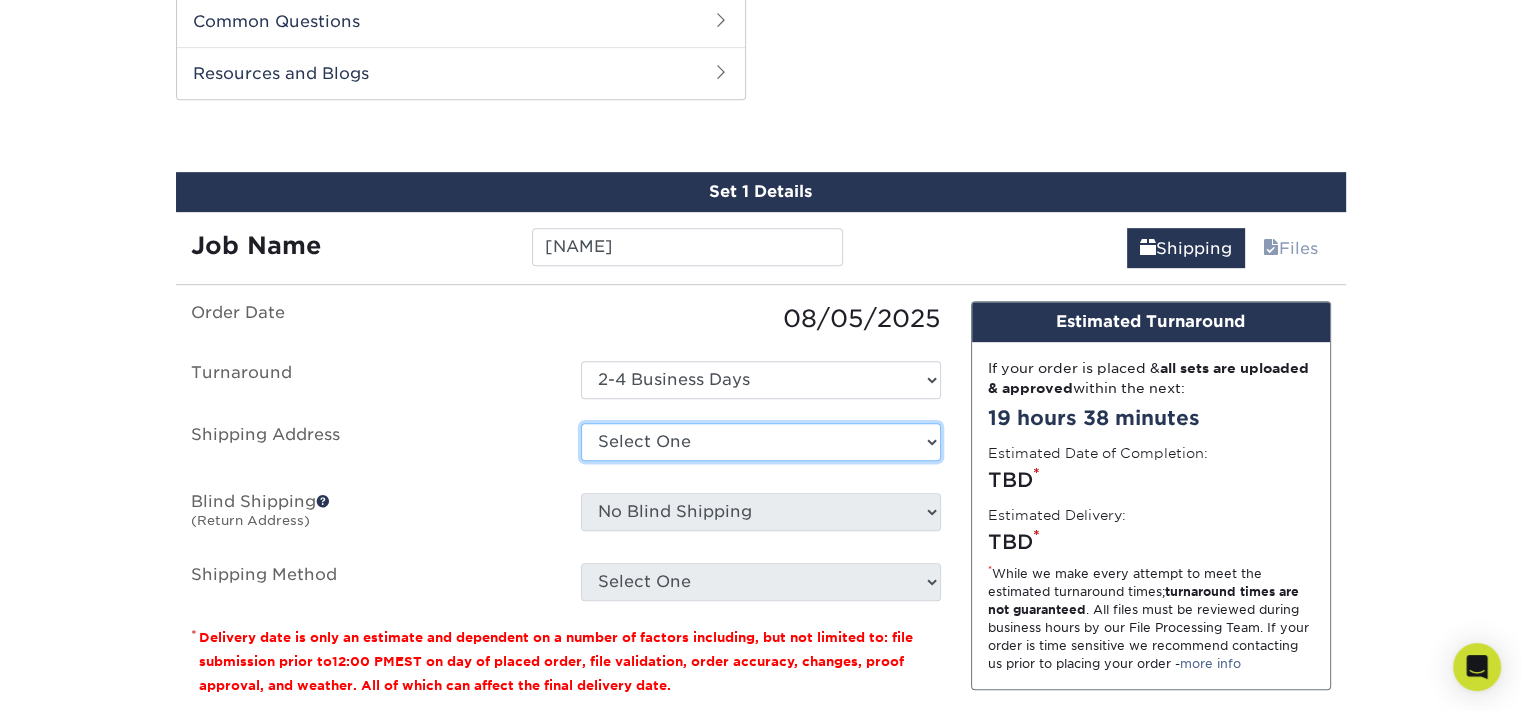 select on "261151" 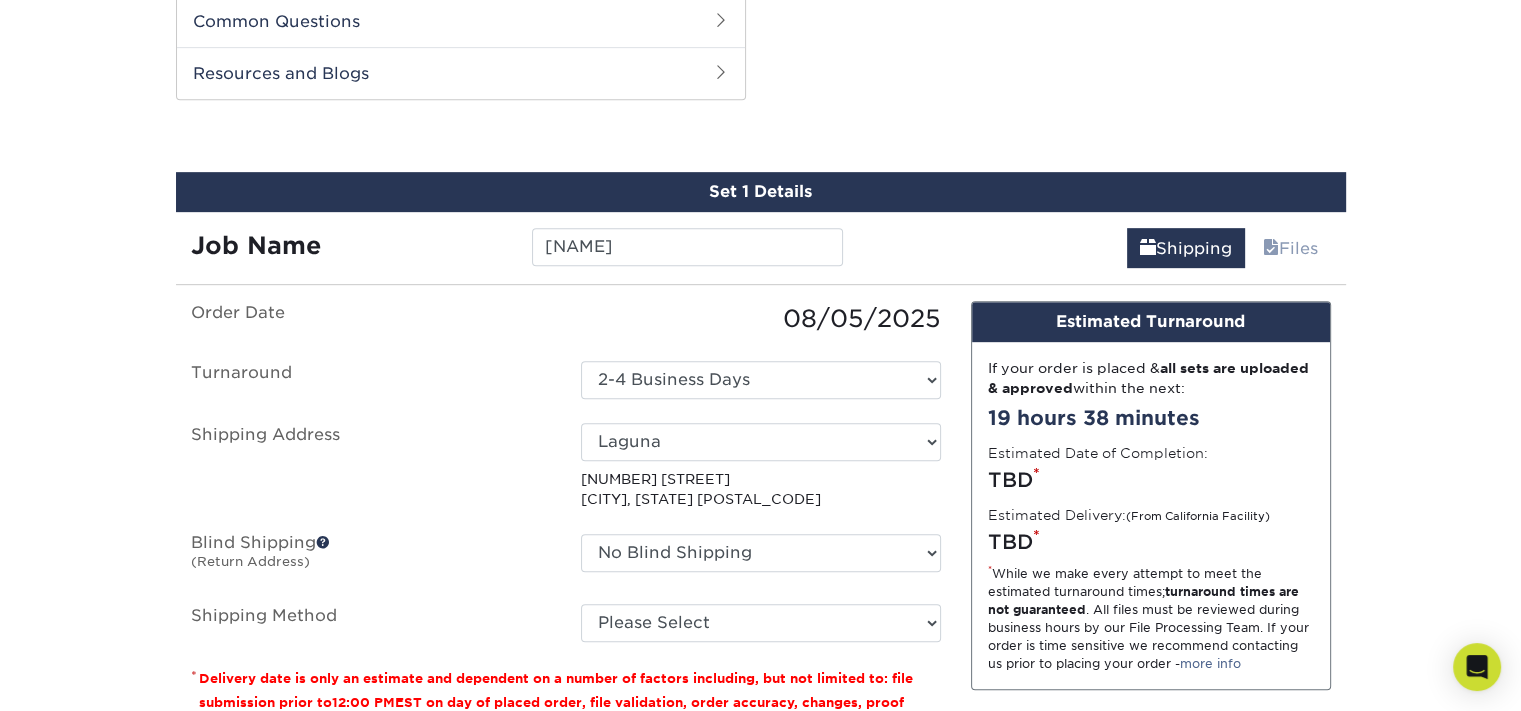 click on "Order Date
08/05/2025
Turnaround
Select One 2-4 Business Days
Shipping Address
Select One
billing address
CAT
Laguna
shipping address
+ Add New Address
390 S Coast Hwy  Laguna Beach, CA 92651-2112
Blind Shipping  (Return Address)
No Blind Shipping
billing address
CAT
Laguna
shipping address
+ Add New Address" at bounding box center [566, 471] 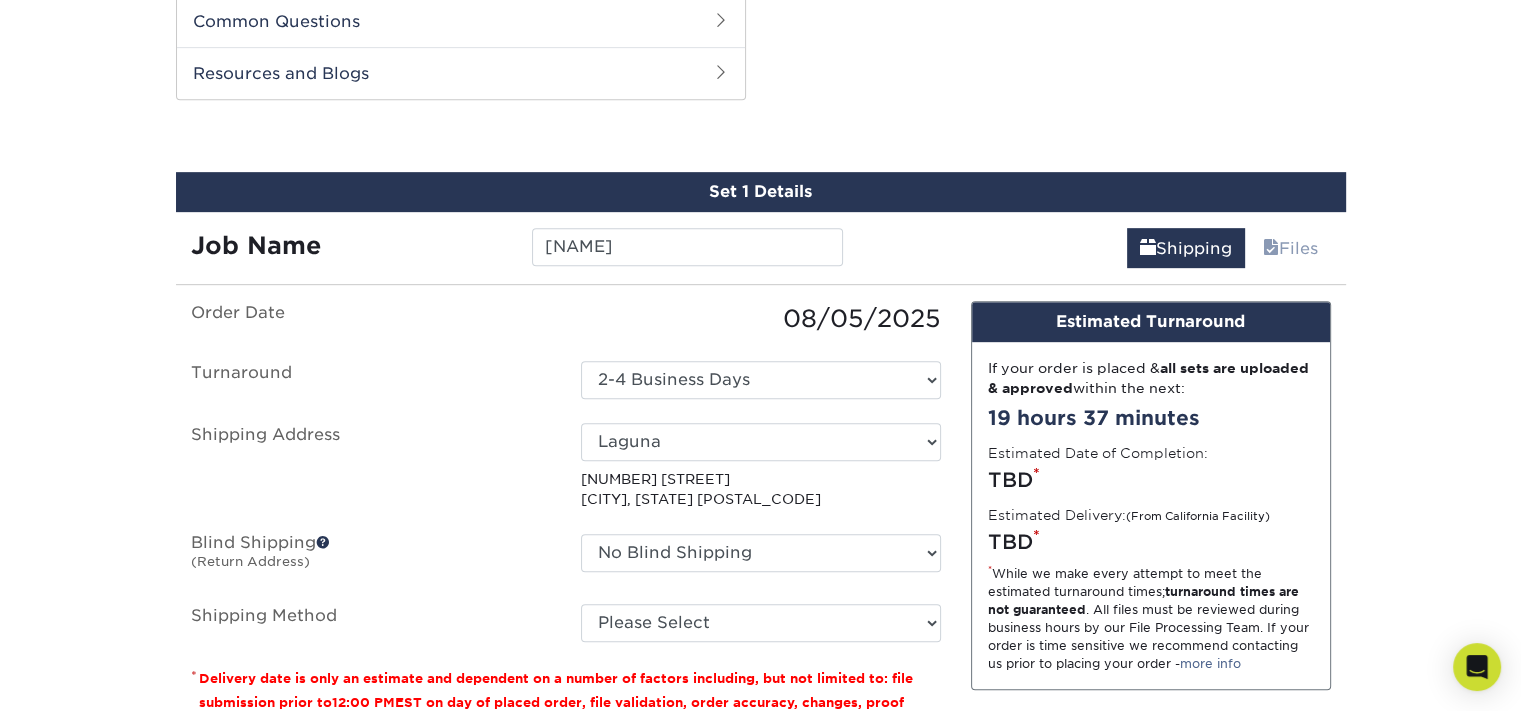 scroll, scrollTop: 1285, scrollLeft: 0, axis: vertical 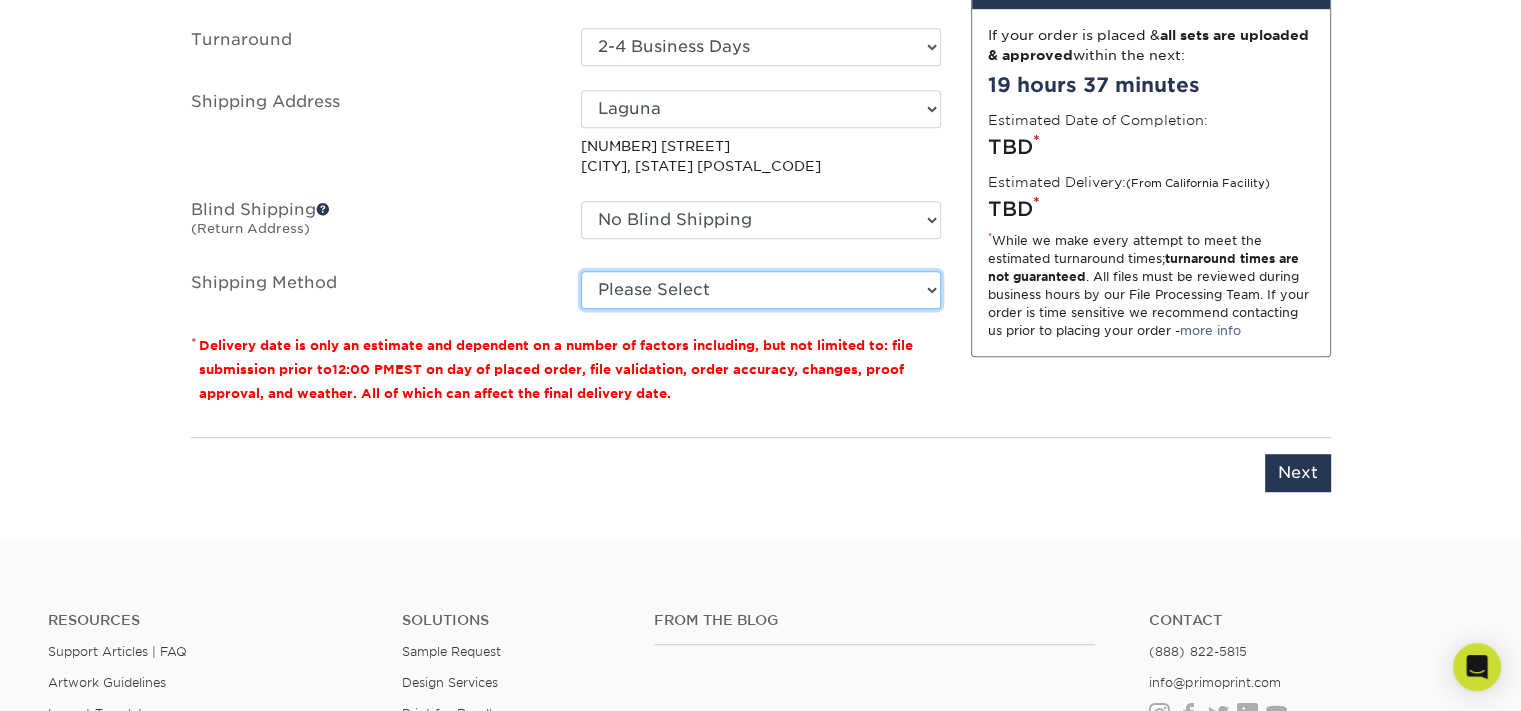 click on "Please Select Ground Shipping (+$8.96) 3 Day Shipping Service (+$15.39) 2 Day Air Shipping (+$15.86) Next Day Shipping by 5pm (+$18.33) Next Day Shipping by 12 noon (+$19.31) Next Day Air Early A.M. (+$103.96)" at bounding box center (761, 290) 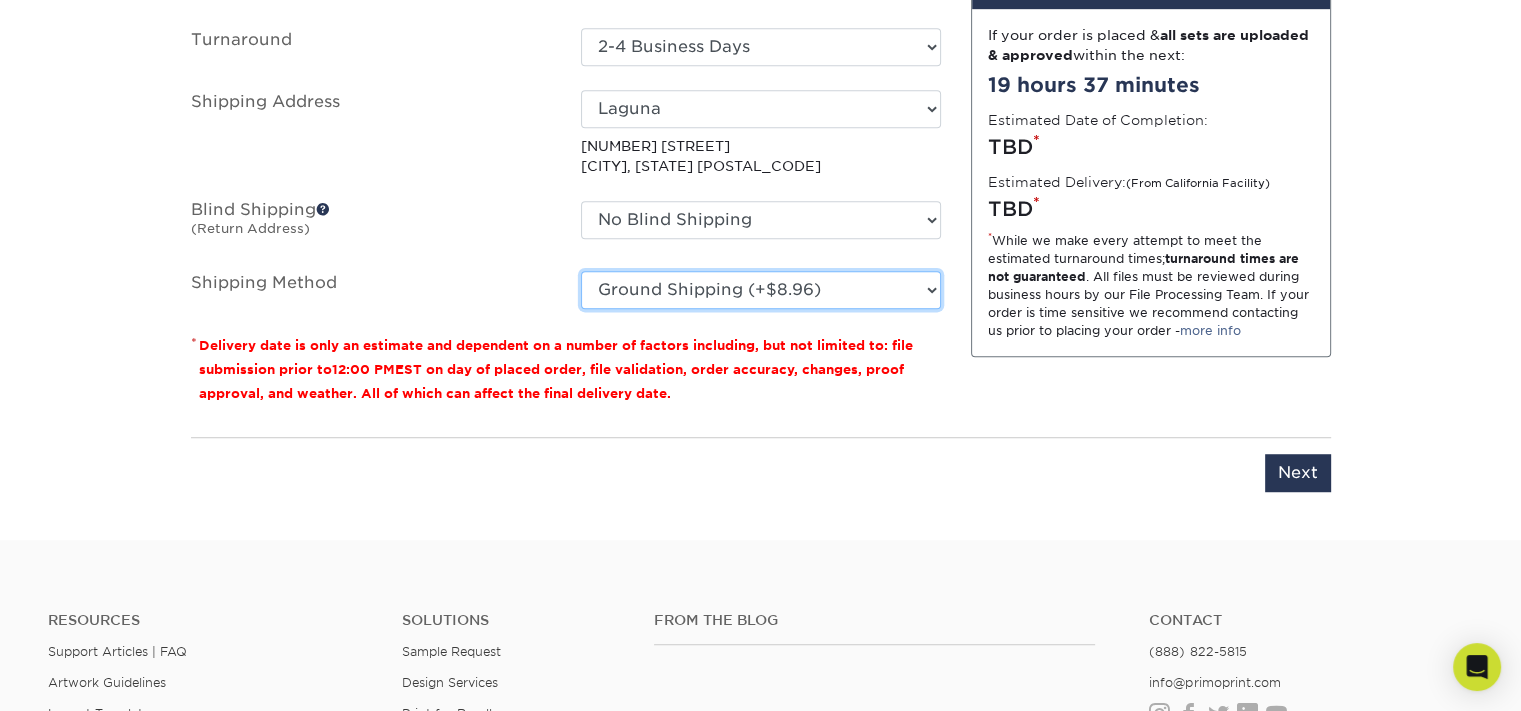 click on "Please Select Ground Shipping (+$8.96) 3 Day Shipping Service (+$15.39) 2 Day Air Shipping (+$15.86) Next Day Shipping by 5pm (+$18.33) Next Day Shipping by 12 noon (+$19.31) Next Day Air Early A.M. (+$103.96)" at bounding box center [761, 290] 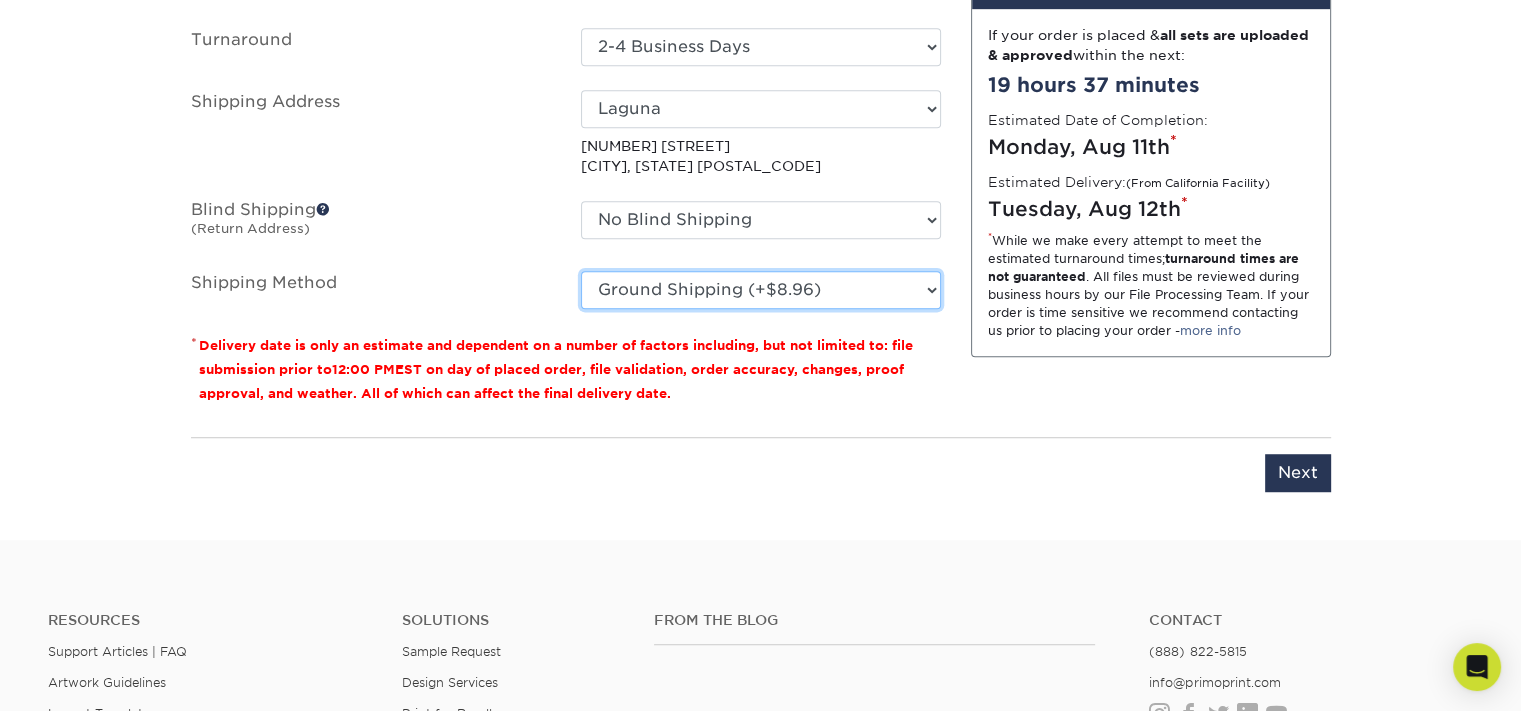 click on "Please Select Ground Shipping (+$8.96) 3 Day Shipping Service (+$15.39) 2 Day Air Shipping (+$15.86) Next Day Shipping by 5pm (+$18.33) Next Day Shipping by 12 noon (+$19.31) Next Day Air Early A.M. (+$103.96)" at bounding box center (761, 290) 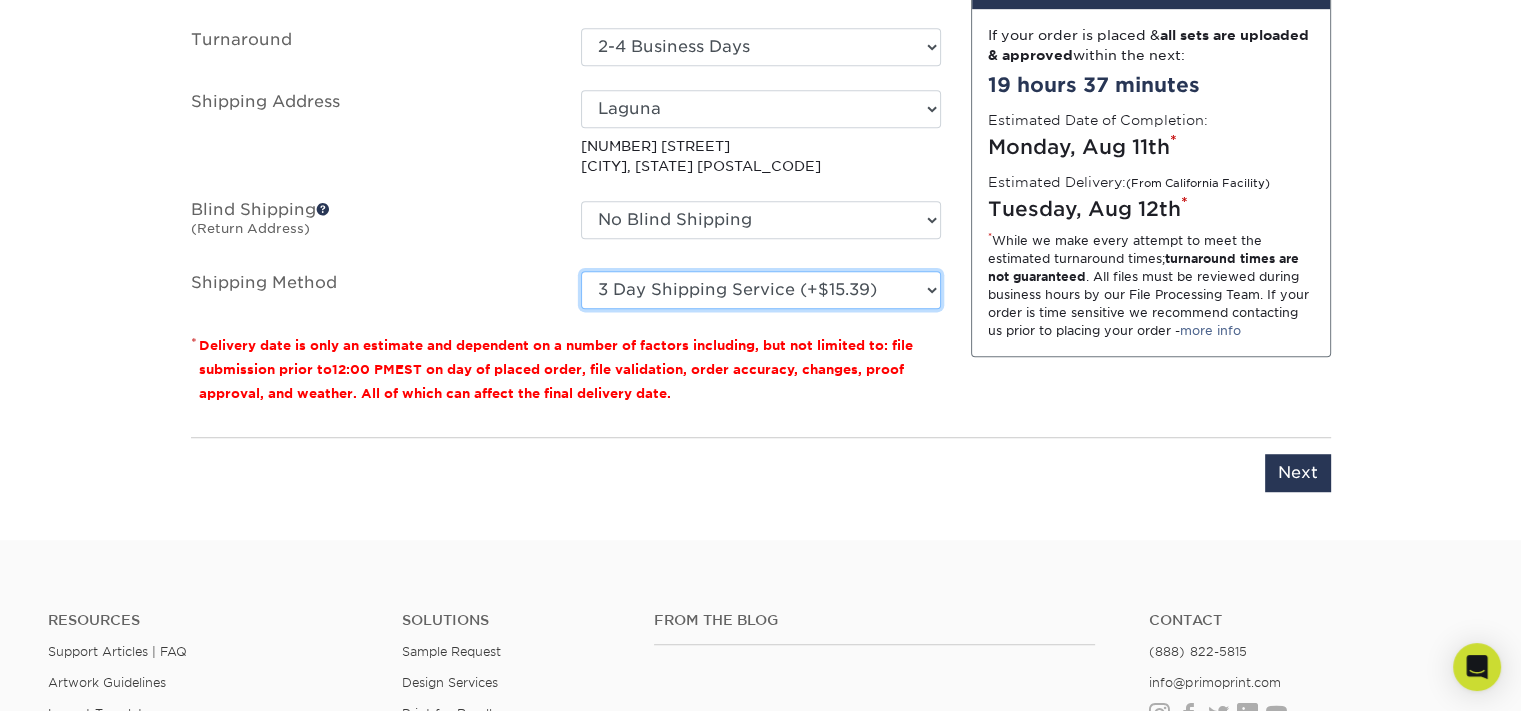 click on "Please Select Ground Shipping (+$8.96) 3 Day Shipping Service (+$15.39) 2 Day Air Shipping (+$15.86) Next Day Shipping by 5pm (+$18.33) Next Day Shipping by 12 noon (+$19.31) Next Day Air Early A.M. (+$103.96)" at bounding box center (761, 290) 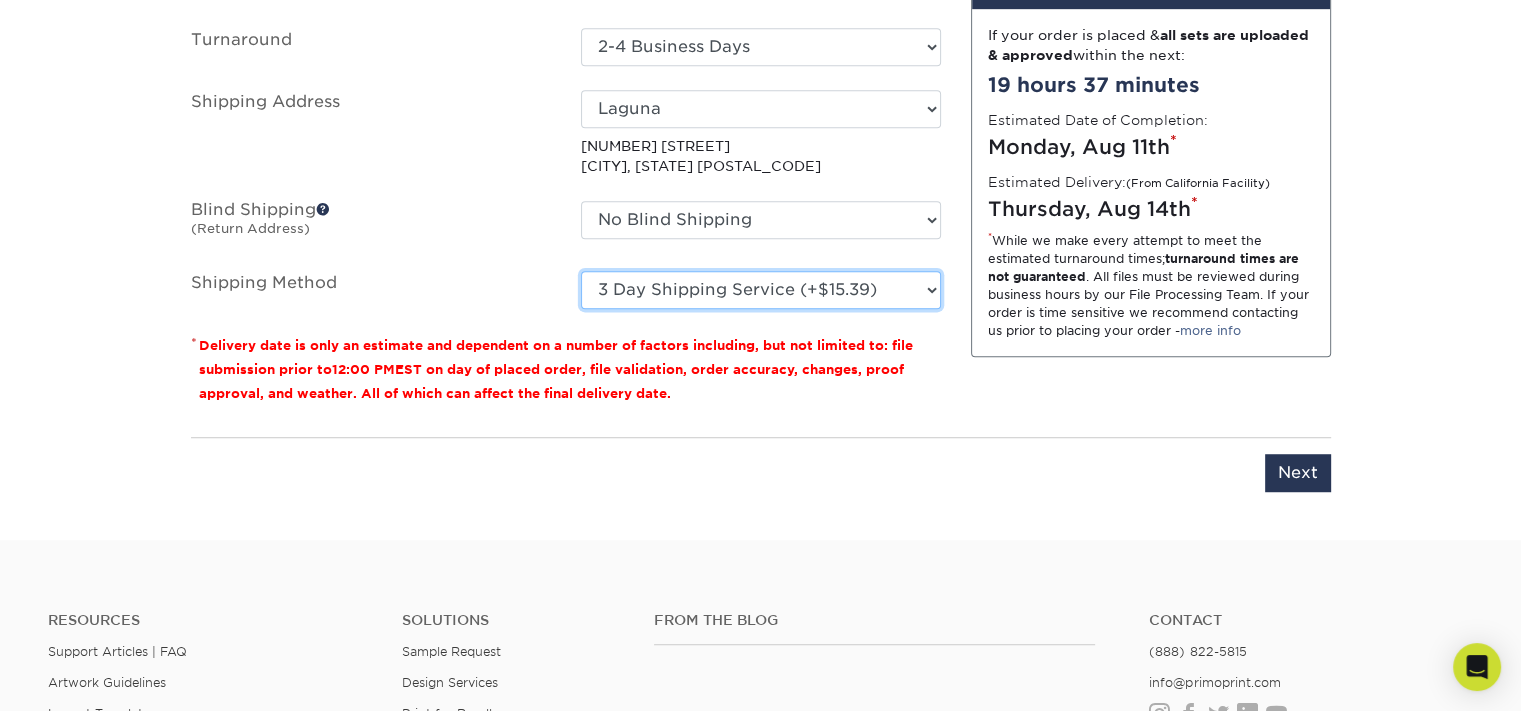 click on "Please Select Ground Shipping (+$8.96) 3 Day Shipping Service (+$15.39) 2 Day Air Shipping (+$15.86) Next Day Shipping by 5pm (+$18.33) Next Day Shipping by 12 noon (+$19.31) Next Day Air Early A.M. (+$103.96)" at bounding box center (761, 290) 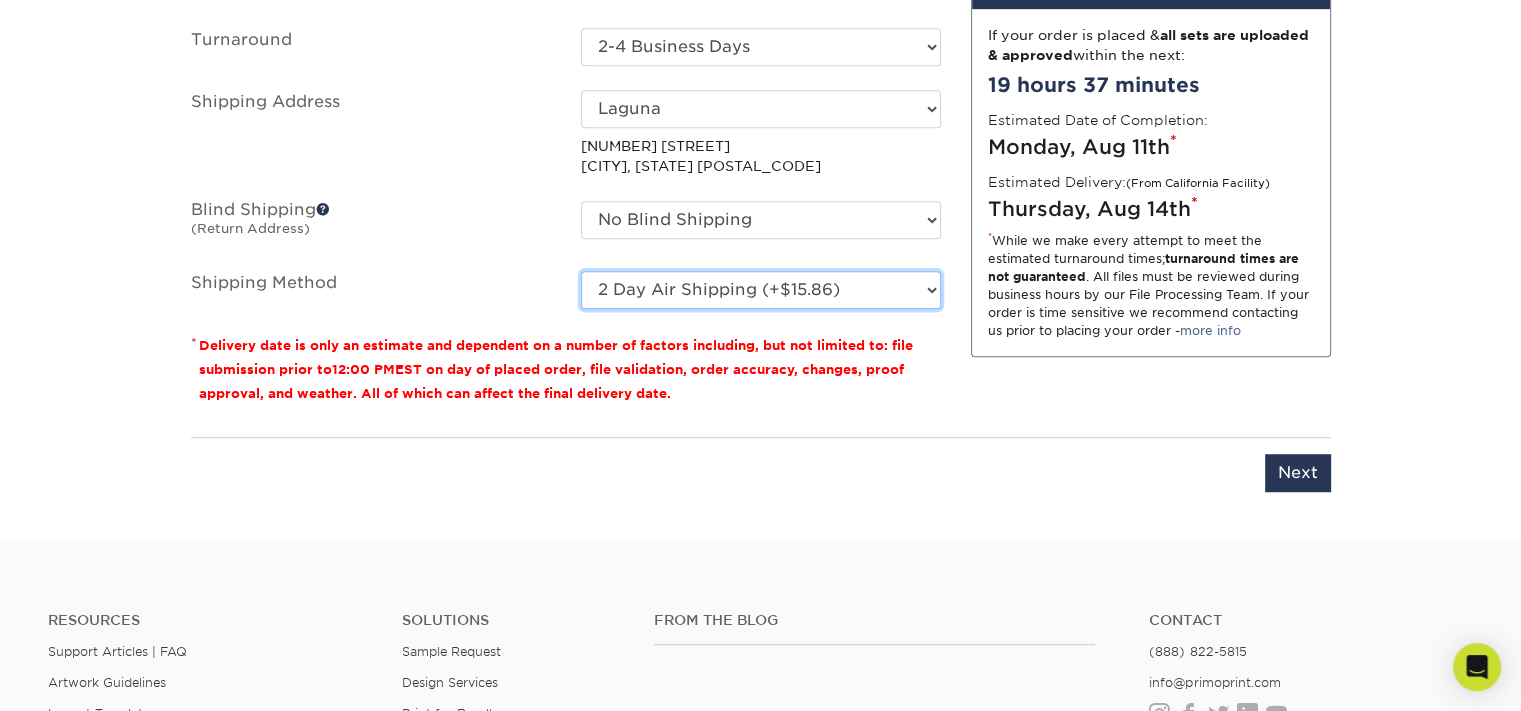 click on "Please Select Ground Shipping (+$8.96) 3 Day Shipping Service (+$15.39) 2 Day Air Shipping (+$15.86) Next Day Shipping by 5pm (+$18.33) Next Day Shipping by 12 noon (+$19.31) Next Day Air Early A.M. (+$103.96)" at bounding box center (761, 290) 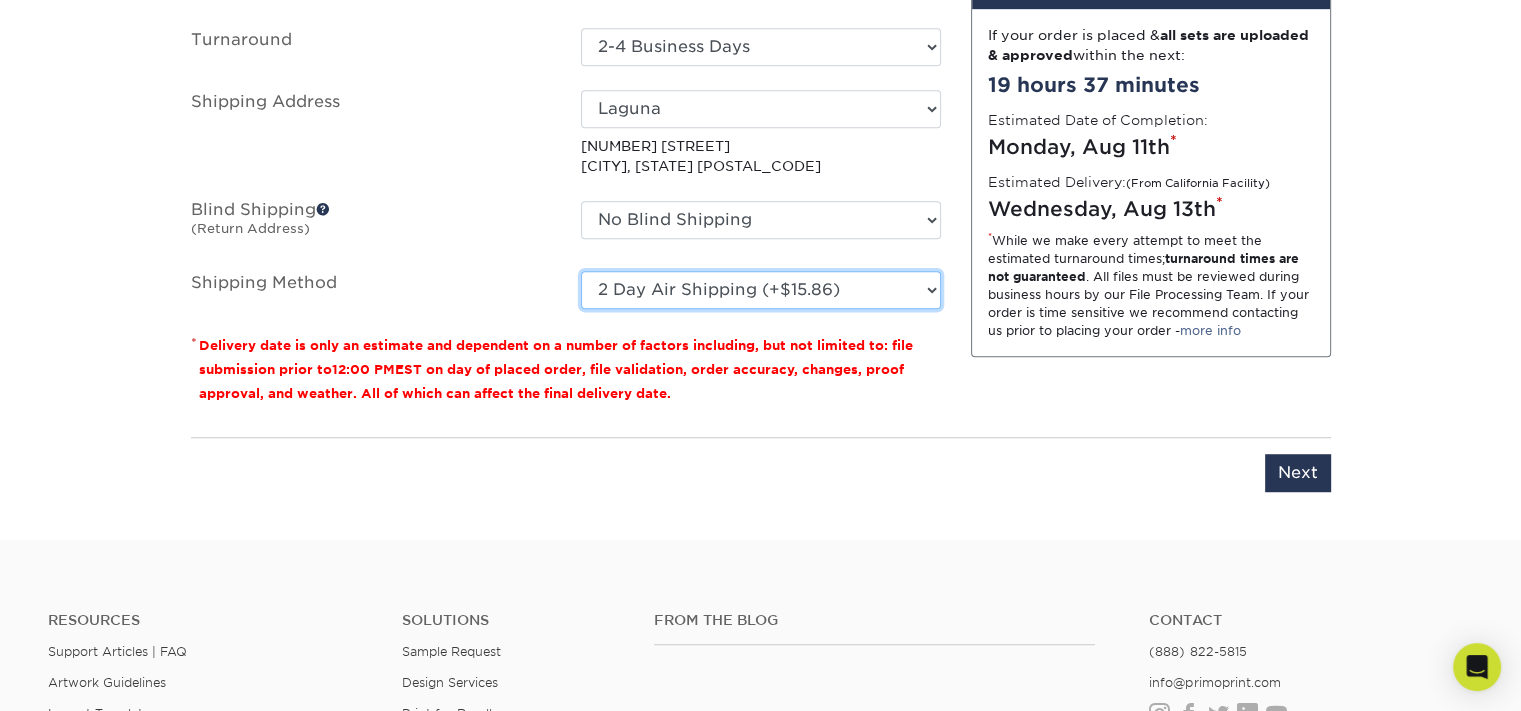 click on "Please Select Ground Shipping (+$8.96) 3 Day Shipping Service (+$15.39) 2 Day Air Shipping (+$15.86) Next Day Shipping by 5pm (+$18.33) Next Day Shipping by 12 noon (+$19.31) Next Day Air Early A.M. (+$103.96)" at bounding box center [761, 290] 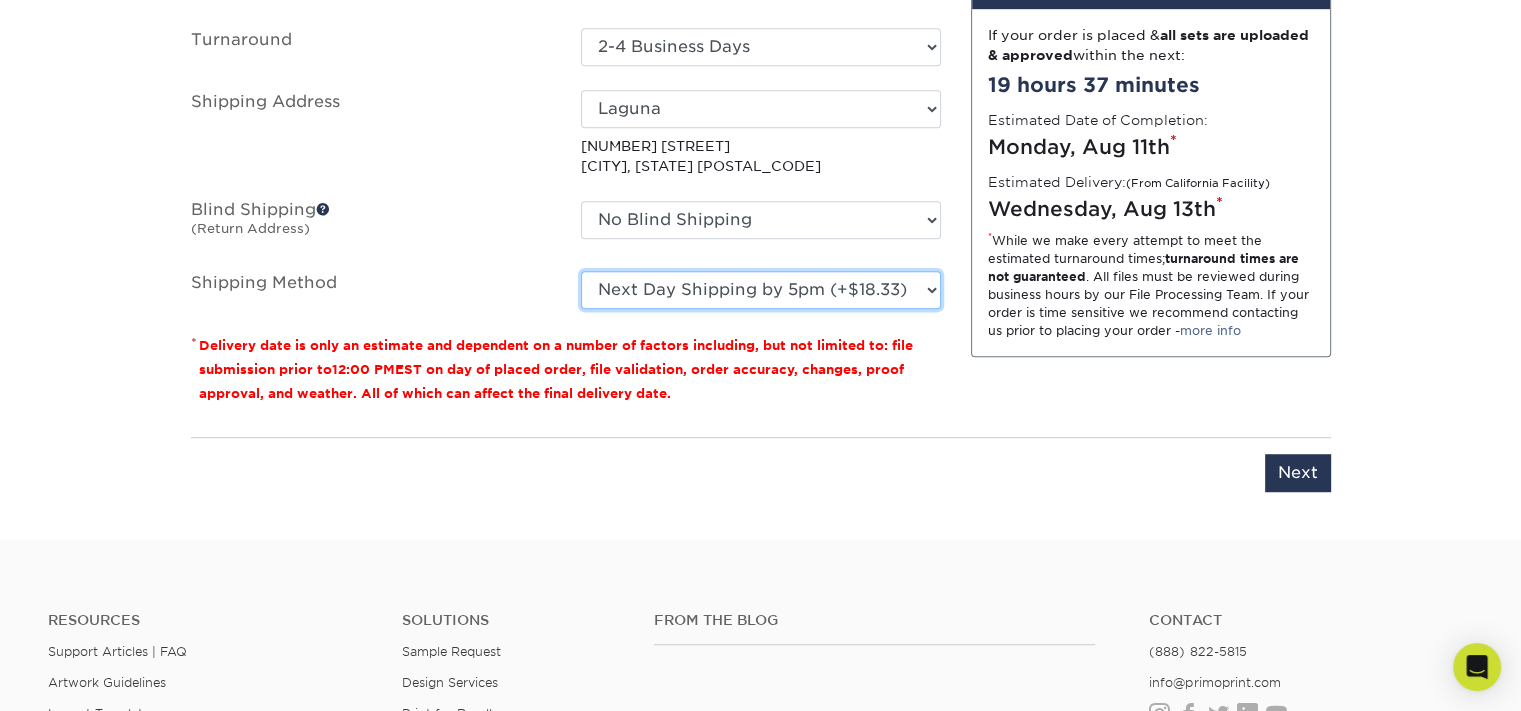 click on "Please Select Ground Shipping (+$8.96) 3 Day Shipping Service (+$15.39) 2 Day Air Shipping (+$15.86) Next Day Shipping by 5pm (+$18.33) Next Day Shipping by 12 noon (+$19.31) Next Day Air Early A.M. (+$103.96)" at bounding box center (761, 290) 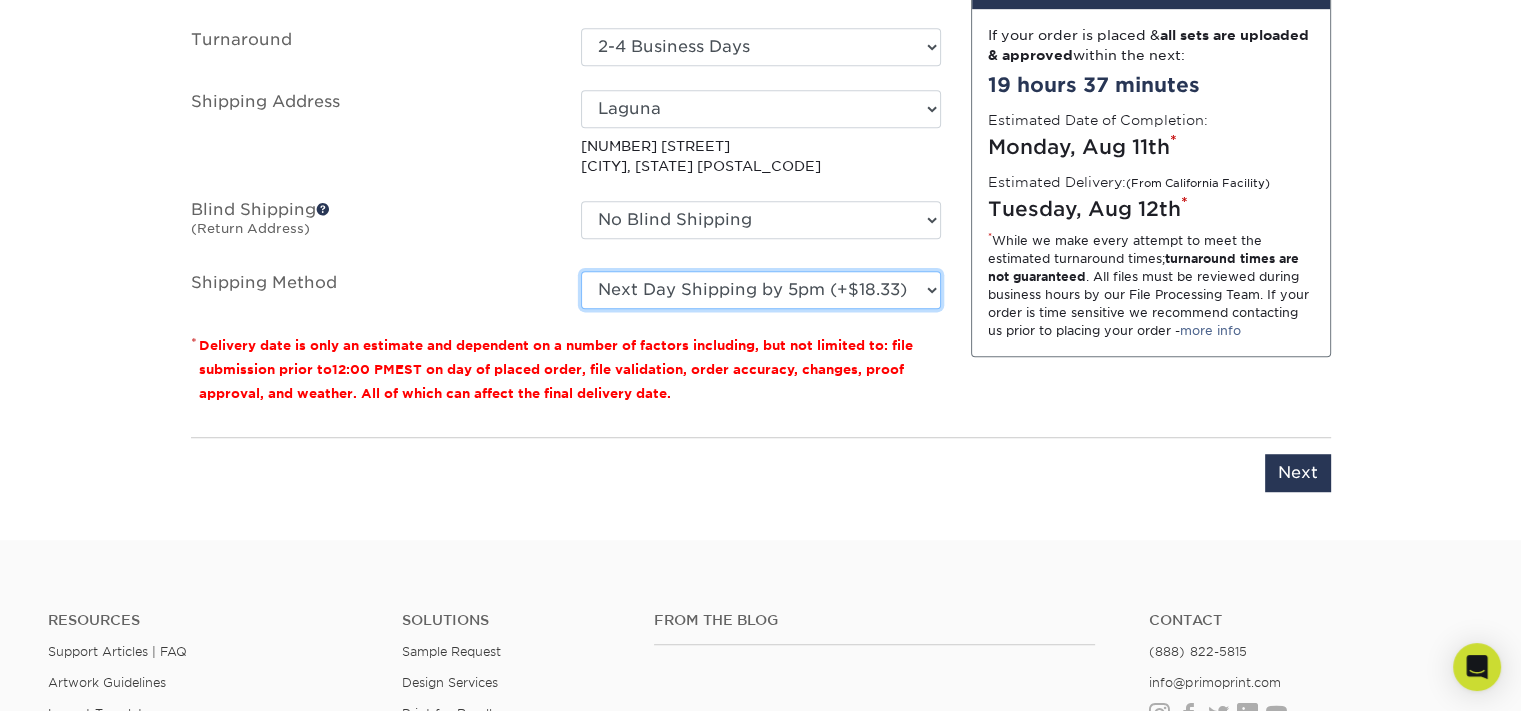 click on "Please Select Ground Shipping (+$8.96) 3 Day Shipping Service (+$15.39) 2 Day Air Shipping (+$15.86) Next Day Shipping by 5pm (+$18.33) Next Day Shipping by 12 noon (+$19.31) Next Day Air Early A.M. (+$103.96)" at bounding box center [761, 290] 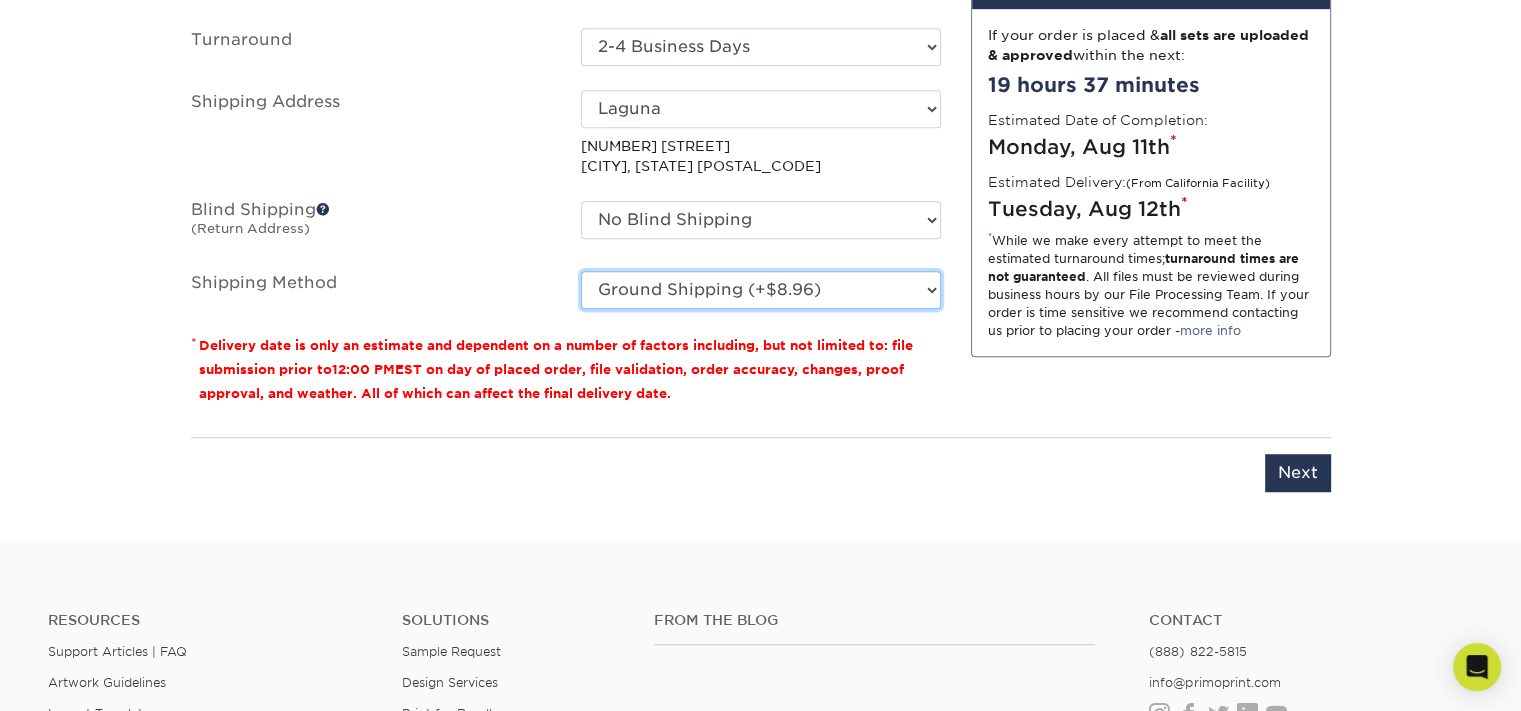 click on "Please Select Ground Shipping (+$8.96) 3 Day Shipping Service (+$15.39) 2 Day Air Shipping (+$15.86) Next Day Shipping by 5pm (+$18.33) Next Day Shipping by 12 noon (+$19.31) Next Day Air Early A.M. (+$103.96)" at bounding box center (761, 290) 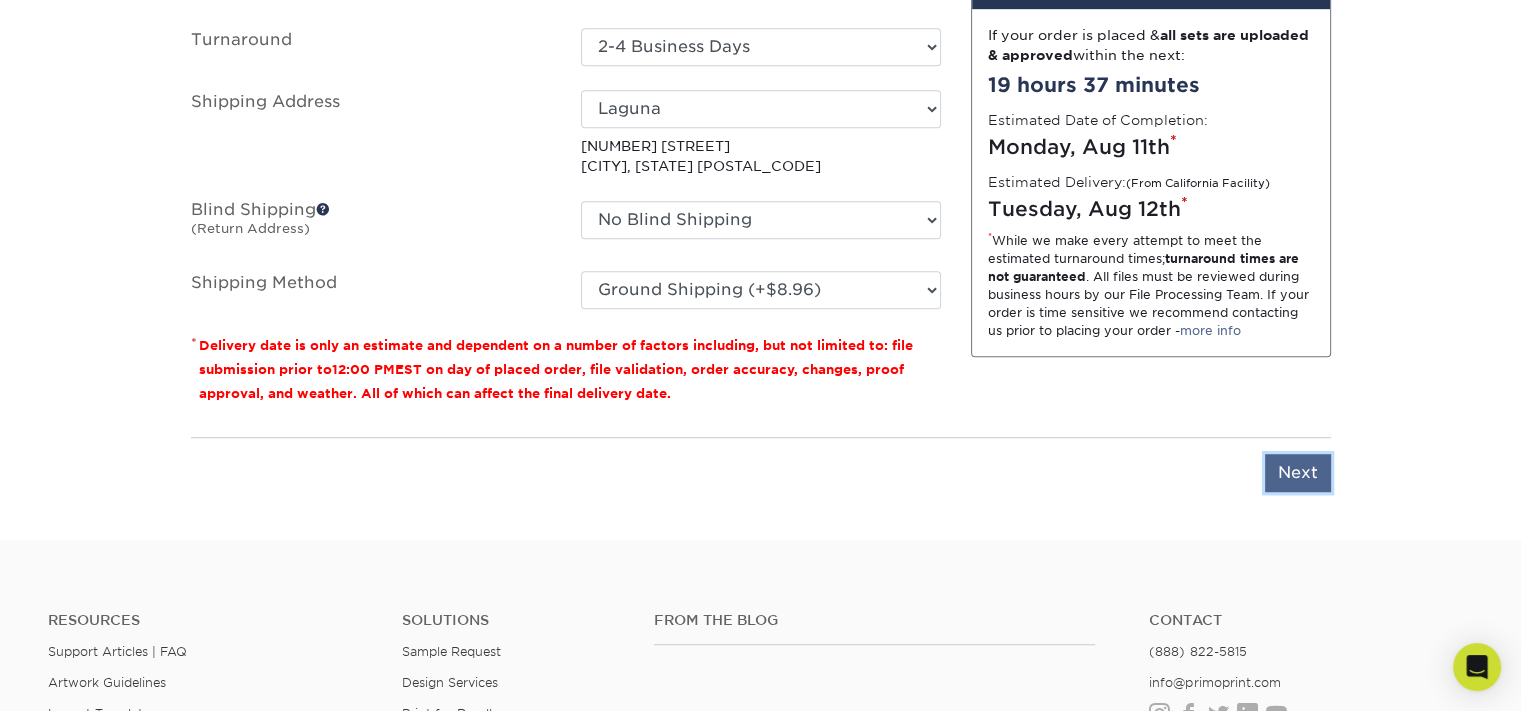 click on "Next" at bounding box center [1298, 473] 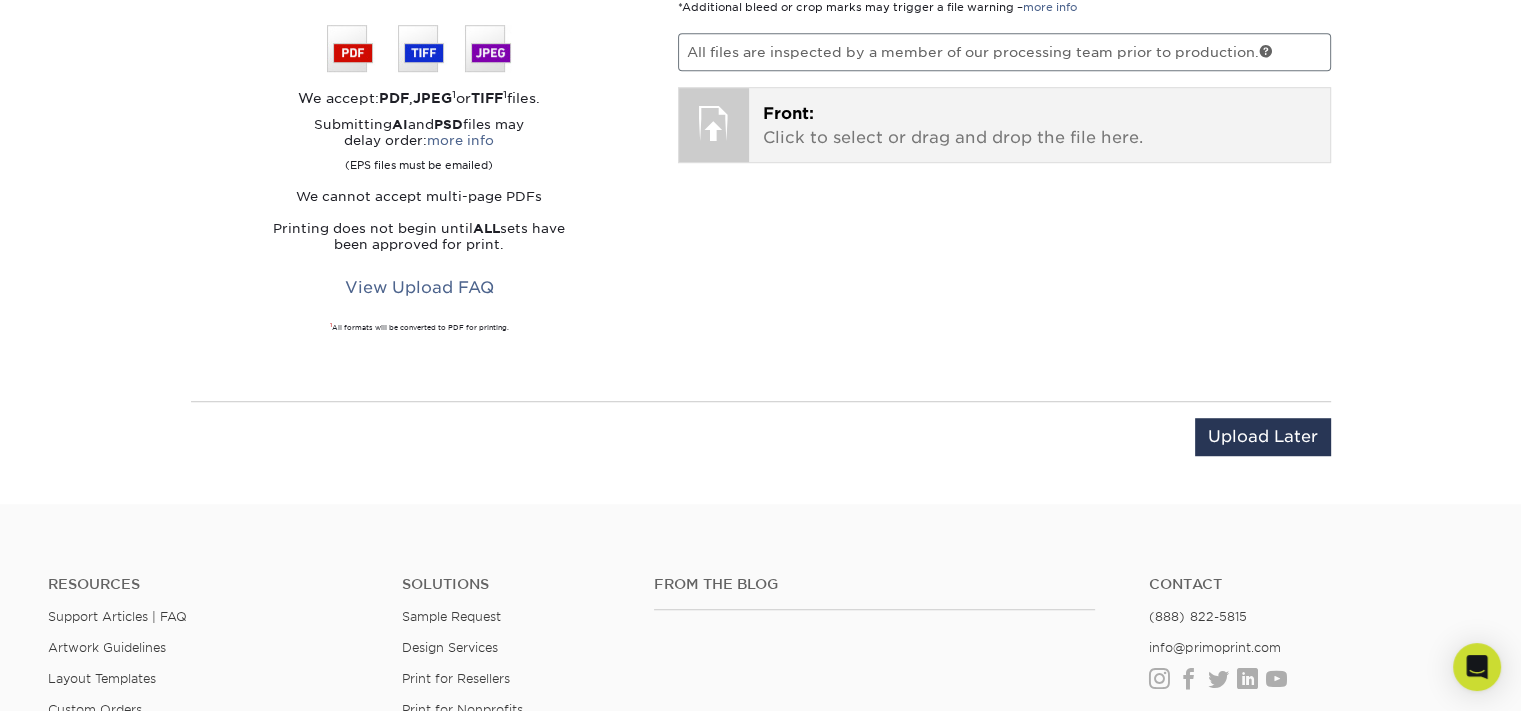 click on "Front: Click to select or drag and drop the file here." at bounding box center [1039, 126] 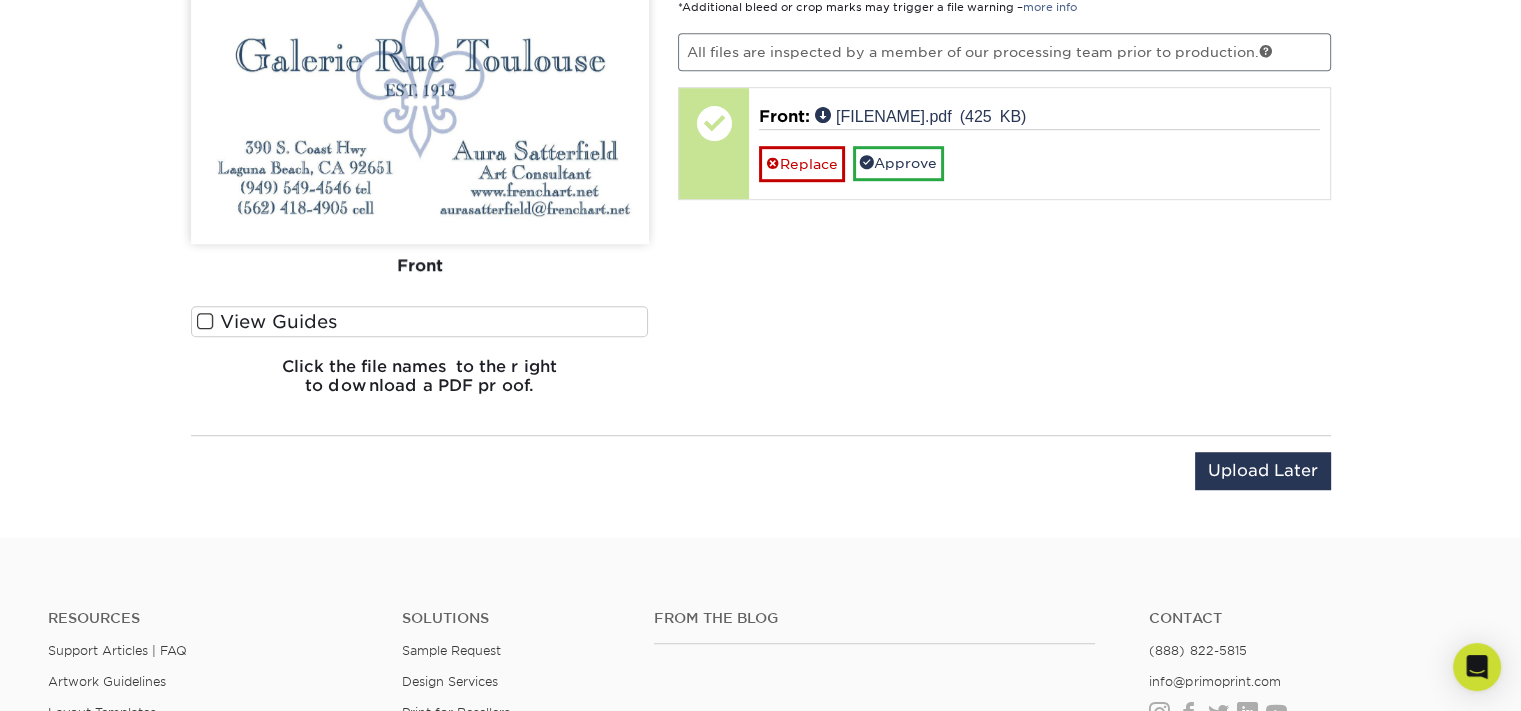 scroll, scrollTop: 952, scrollLeft: 0, axis: vertical 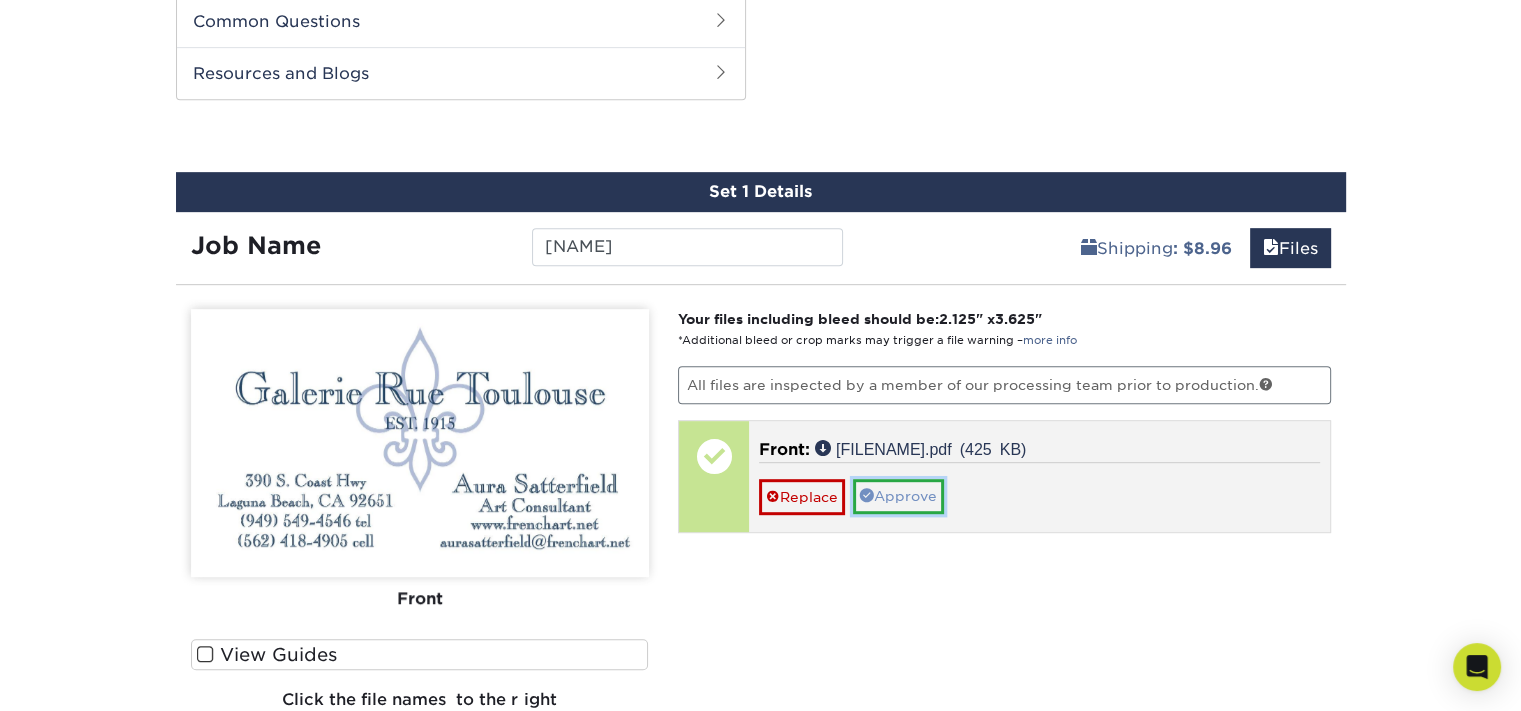 click on "Approve" at bounding box center (898, 496) 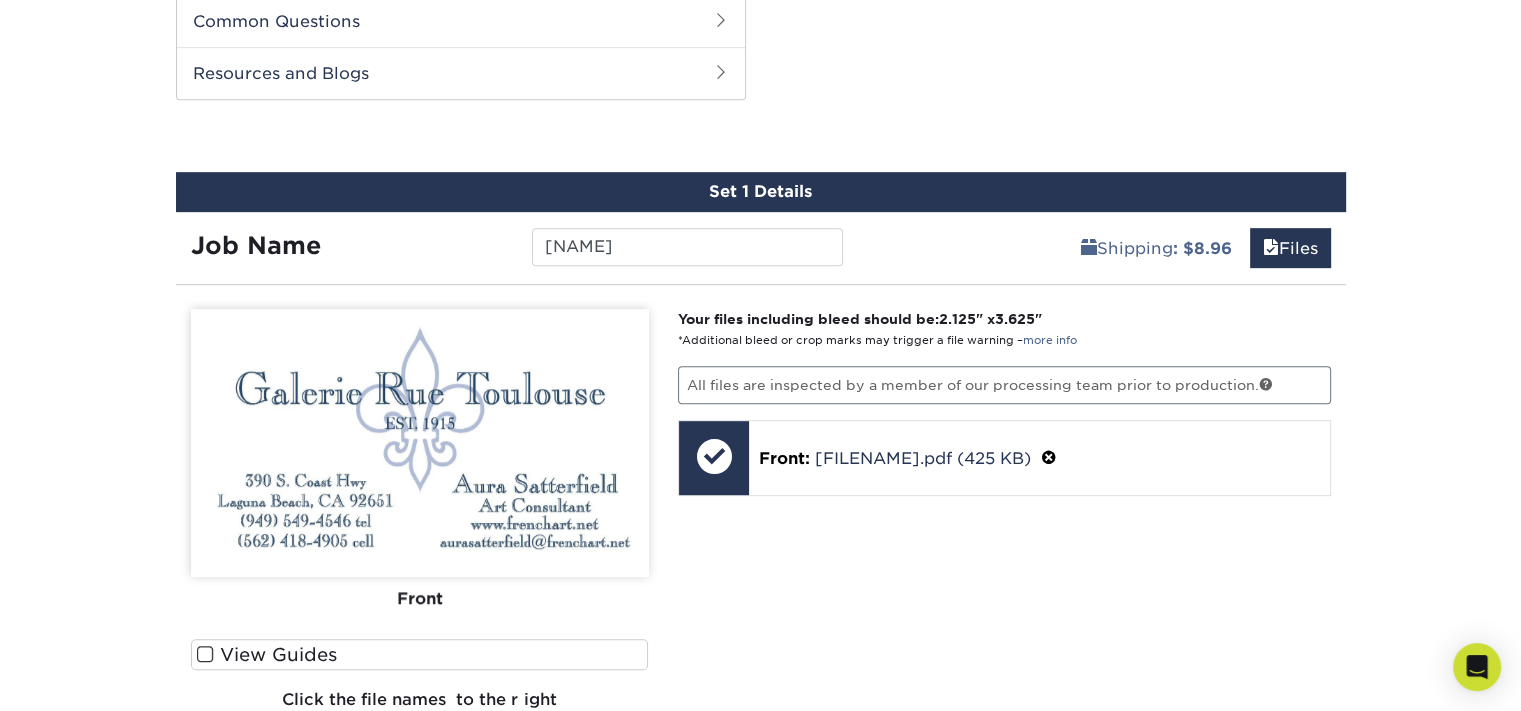 scroll, scrollTop: 1285, scrollLeft: 0, axis: vertical 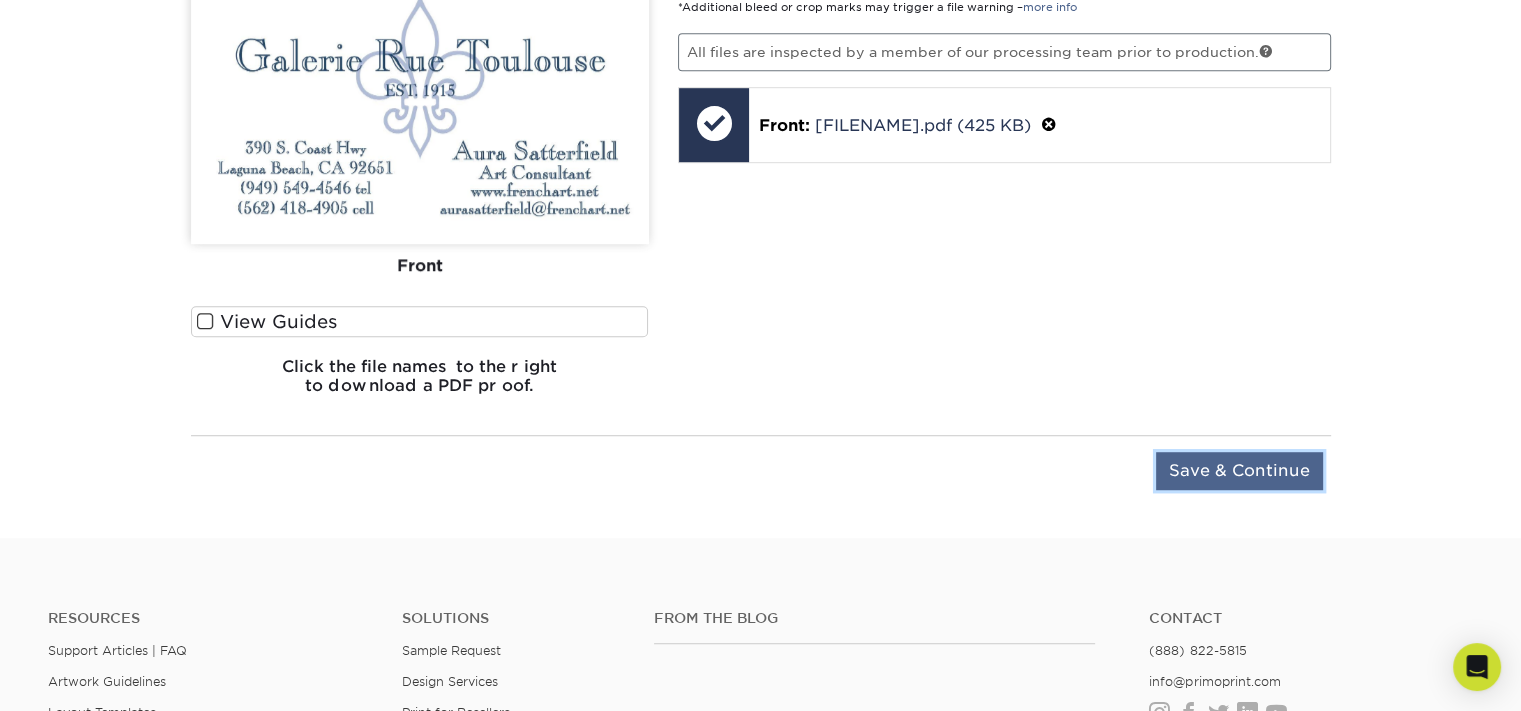 click on "Save & Continue" at bounding box center [1239, 471] 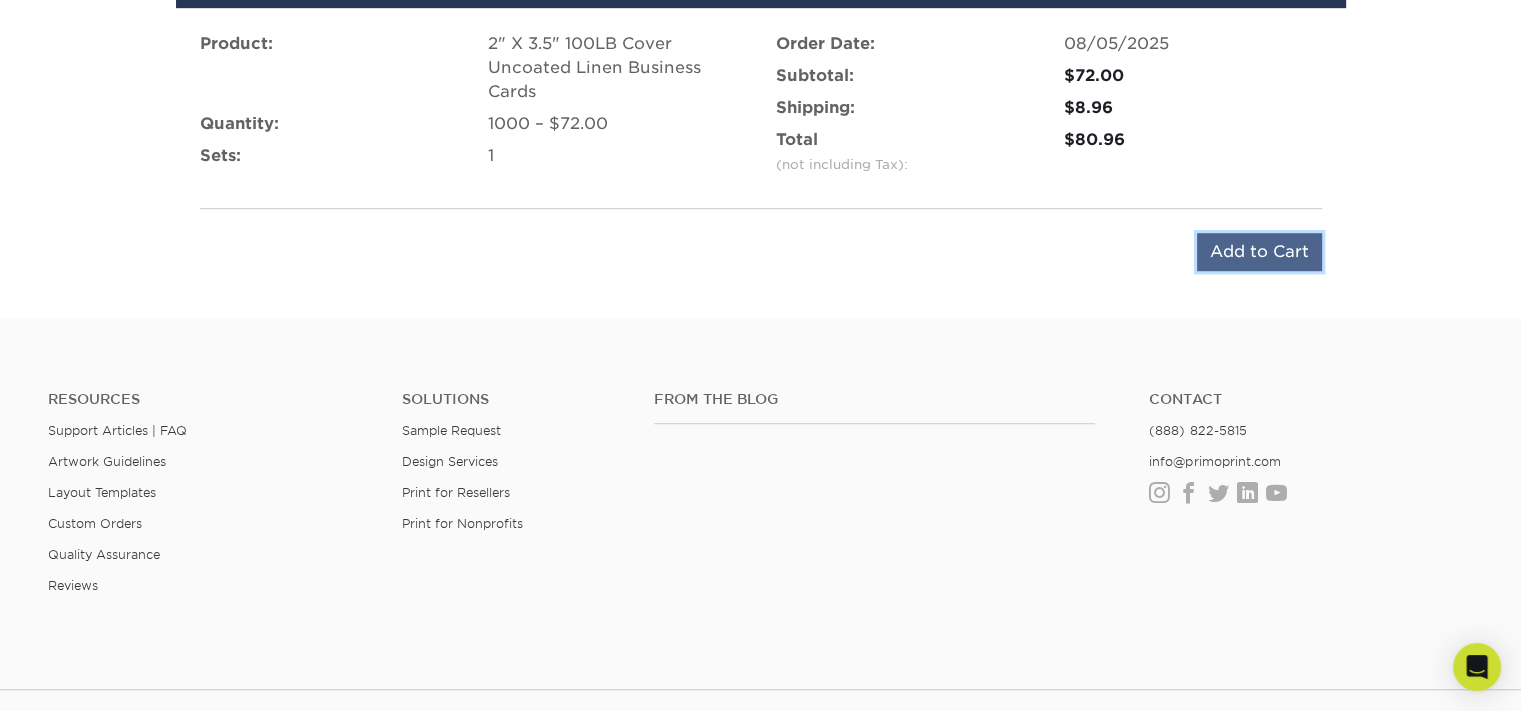 click on "Add to Cart" at bounding box center (1259, 252) 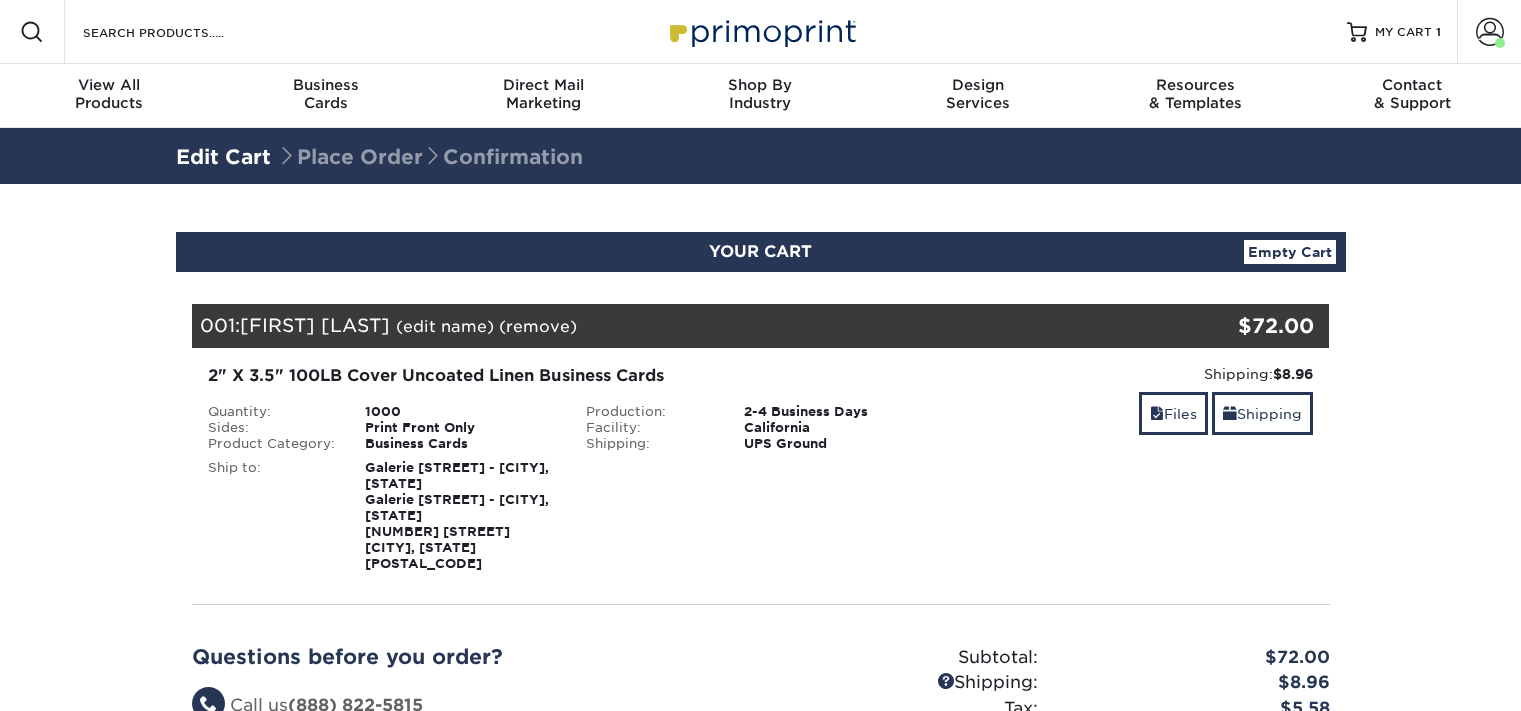 scroll, scrollTop: 0, scrollLeft: 0, axis: both 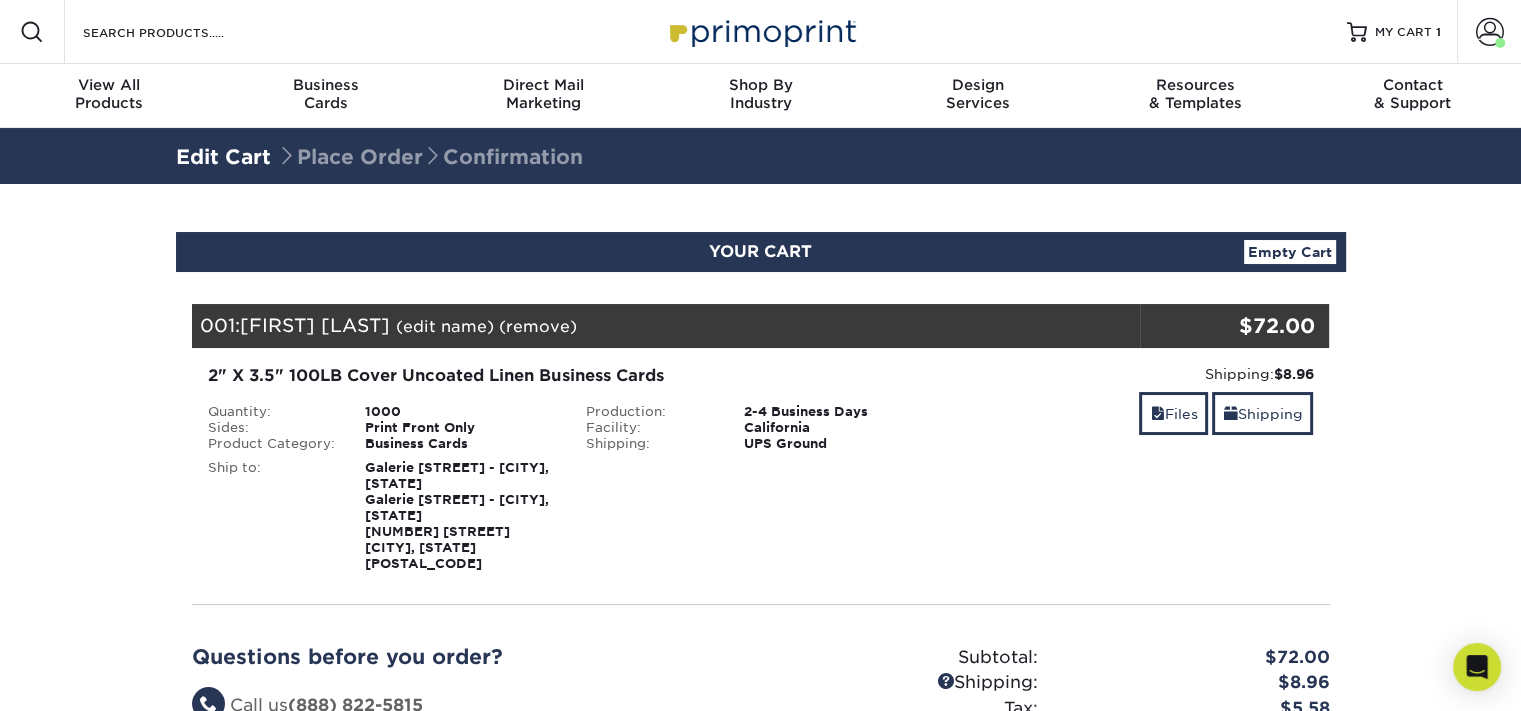 click on "YOUR CART
Empty Cart
Your Cart is Empty
View Account
Active Orders
Order History
Contact Us
Business Cards
100  cards from  $ 9" at bounding box center (761, 568) 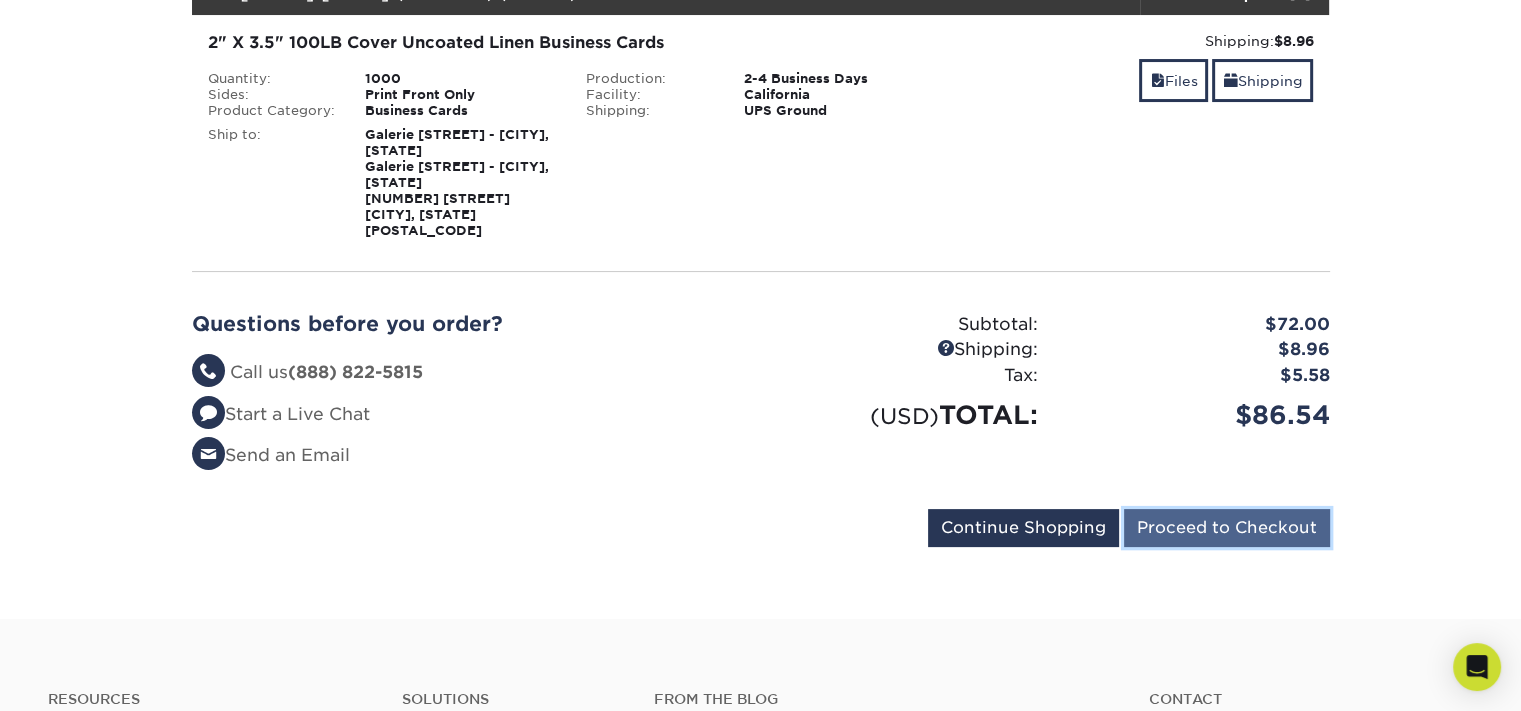 click on "Proceed to Checkout" at bounding box center [1227, 528] 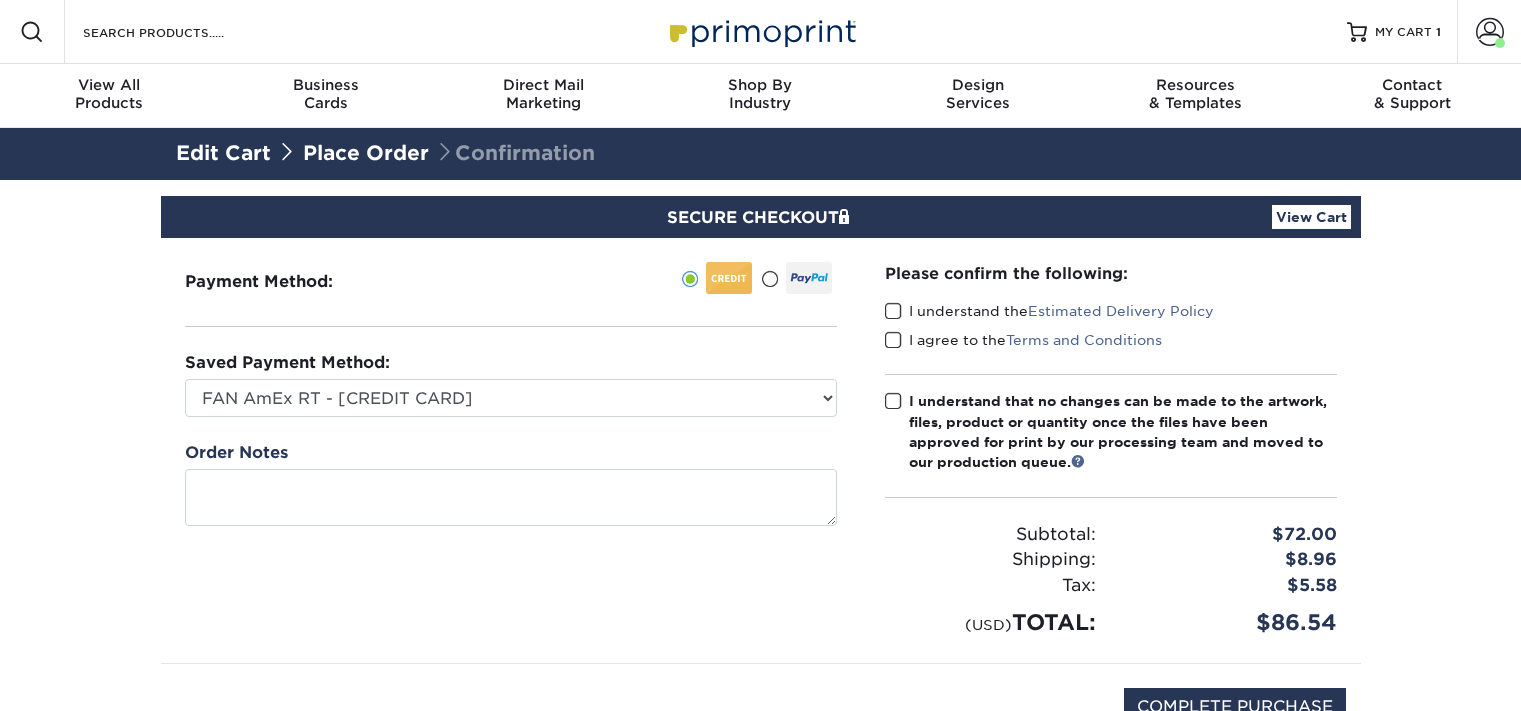 scroll, scrollTop: 0, scrollLeft: 0, axis: both 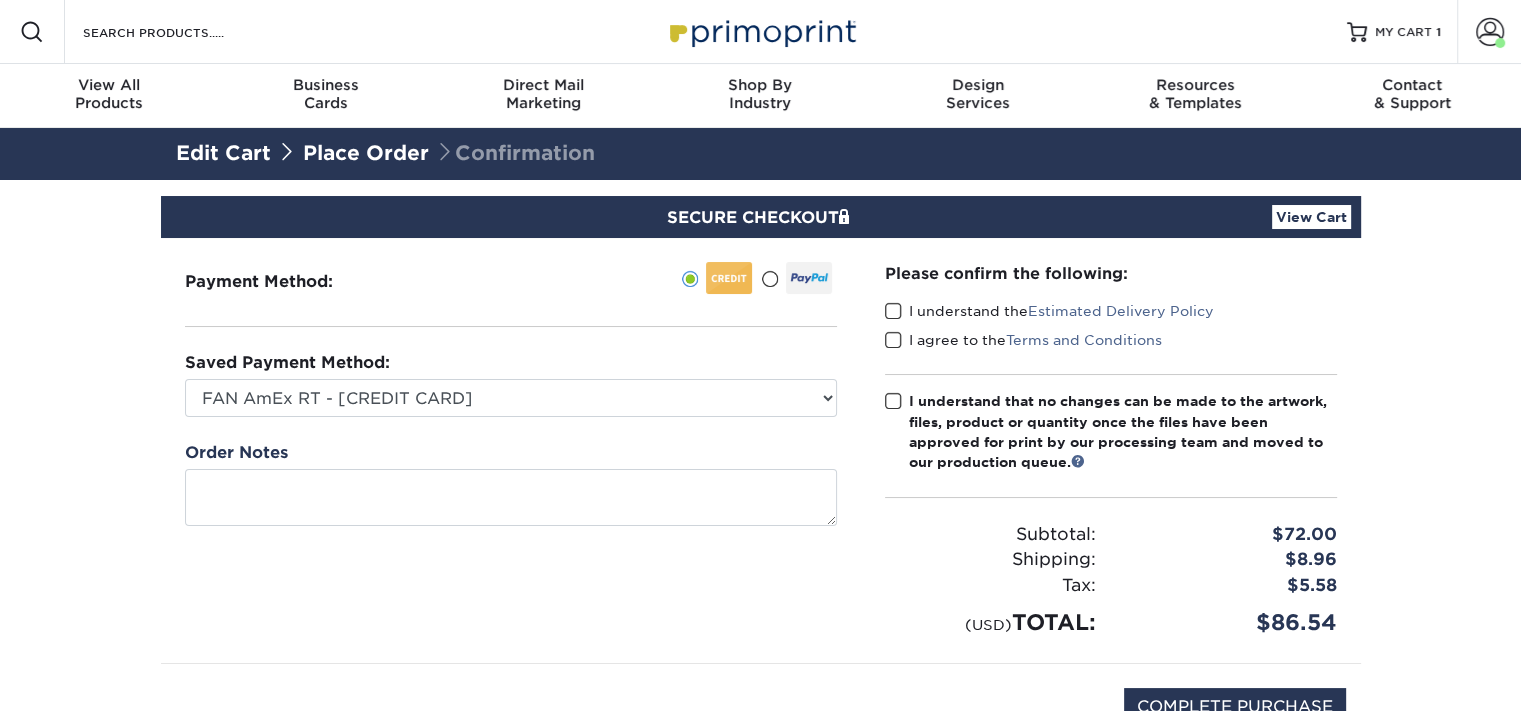 click at bounding box center (893, 311) 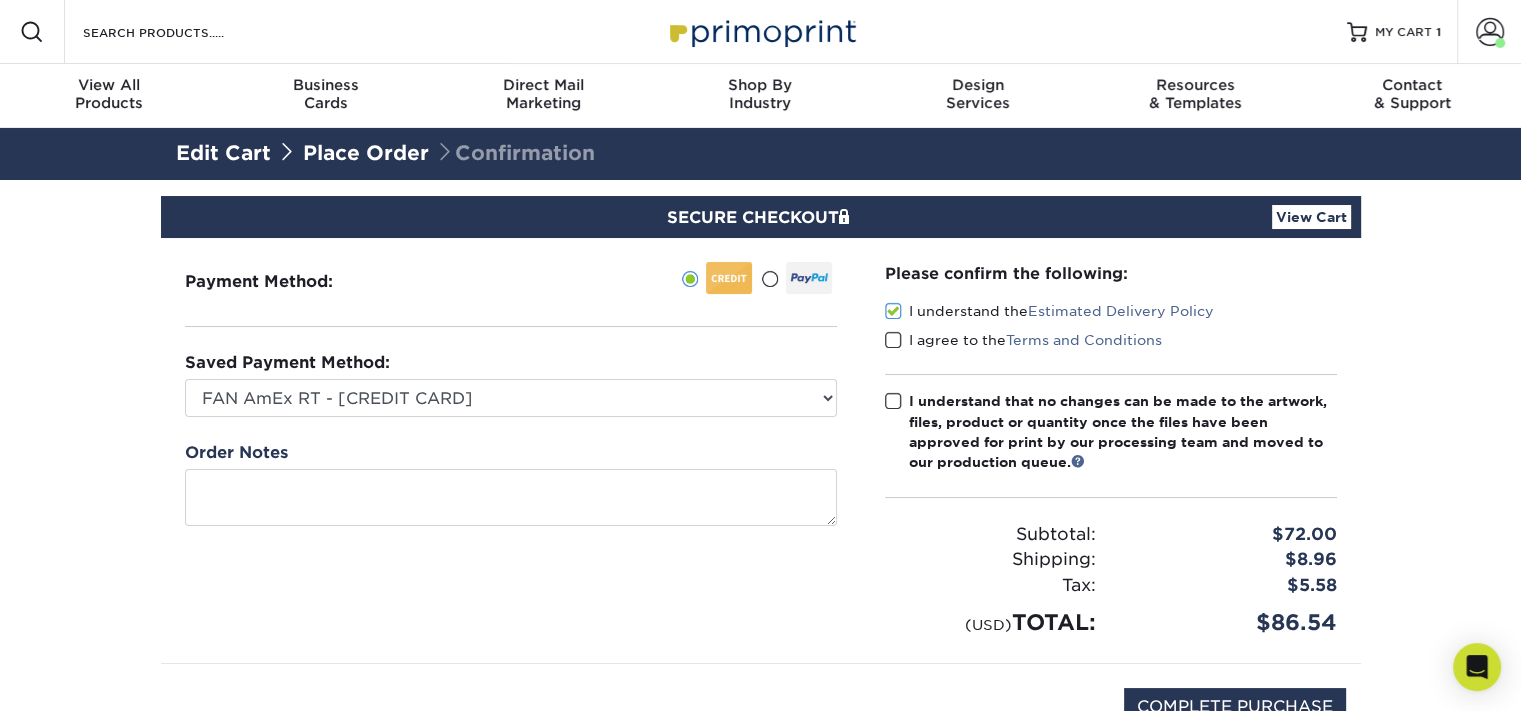 drag, startPoint x: 888, startPoint y: 338, endPoint x: 885, endPoint y: 369, distance: 31.144823 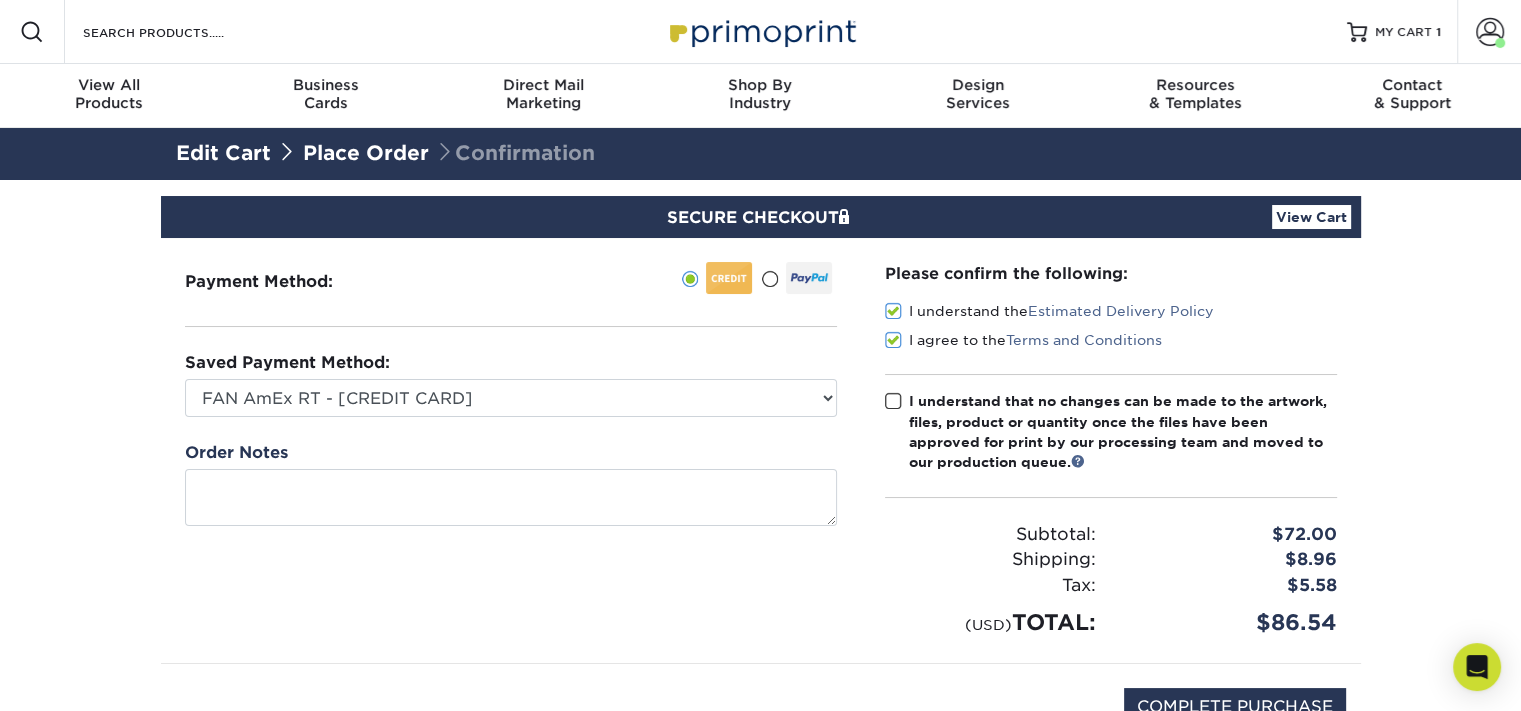click at bounding box center (893, 401) 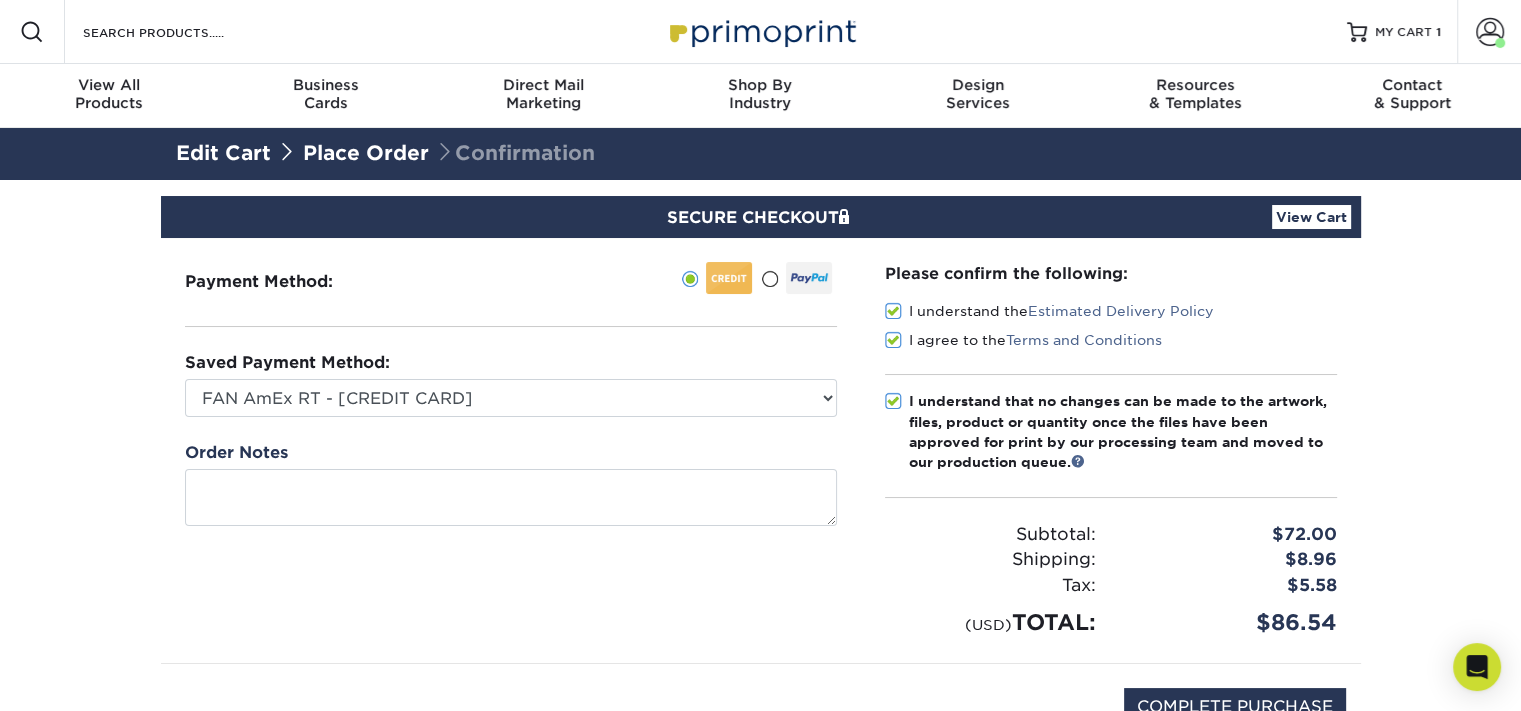 click on "I understand the  Estimated Delivery Policy" at bounding box center (1111, 315) 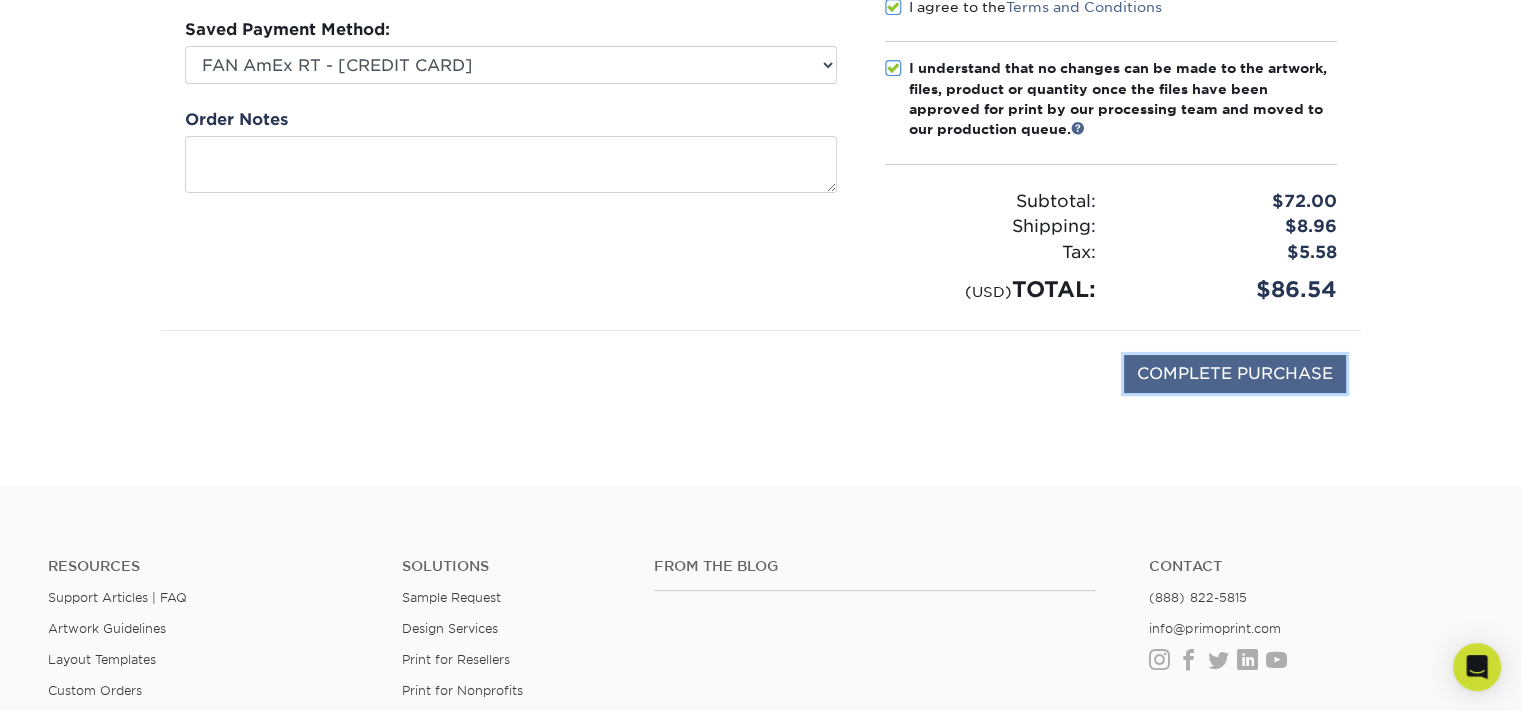 click on "COMPLETE PURCHASE" at bounding box center (1235, 374) 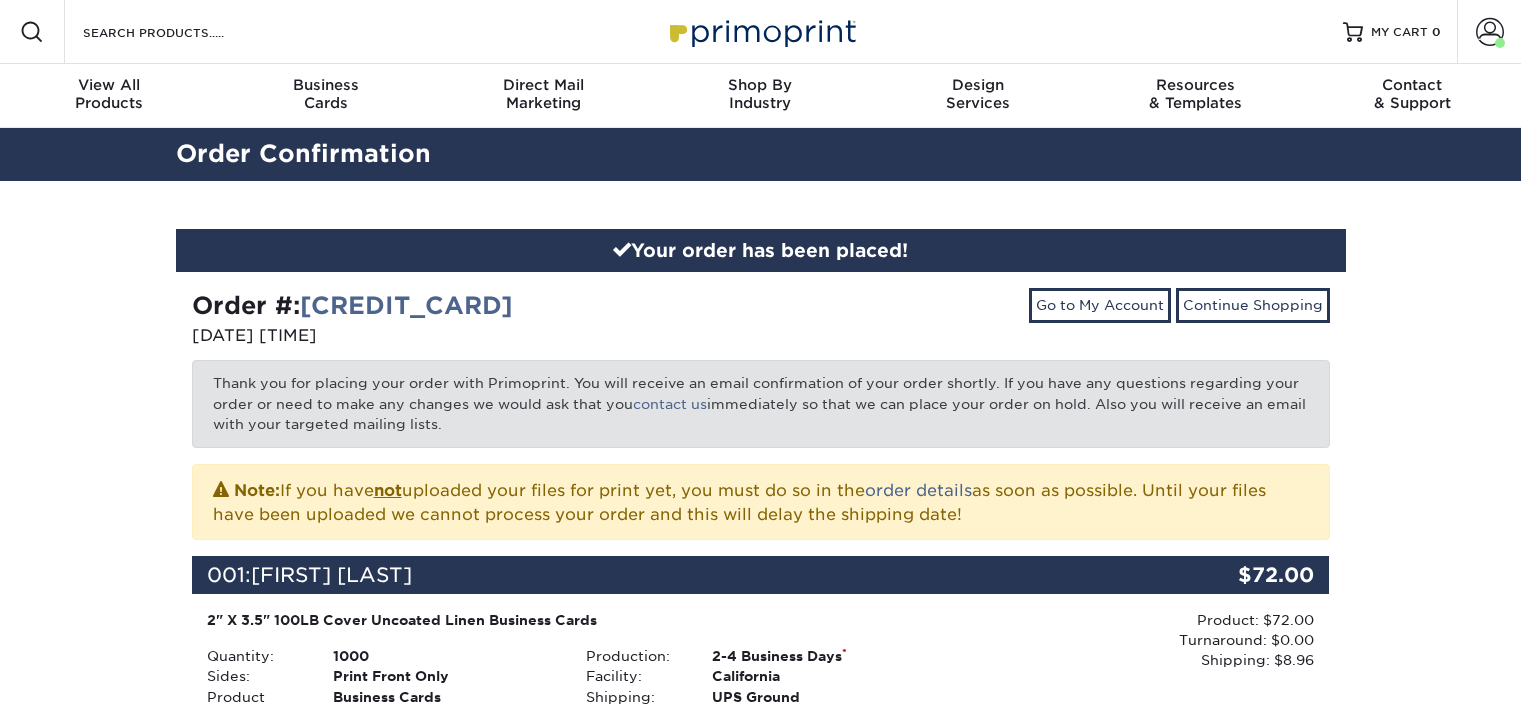scroll, scrollTop: 0, scrollLeft: 0, axis: both 